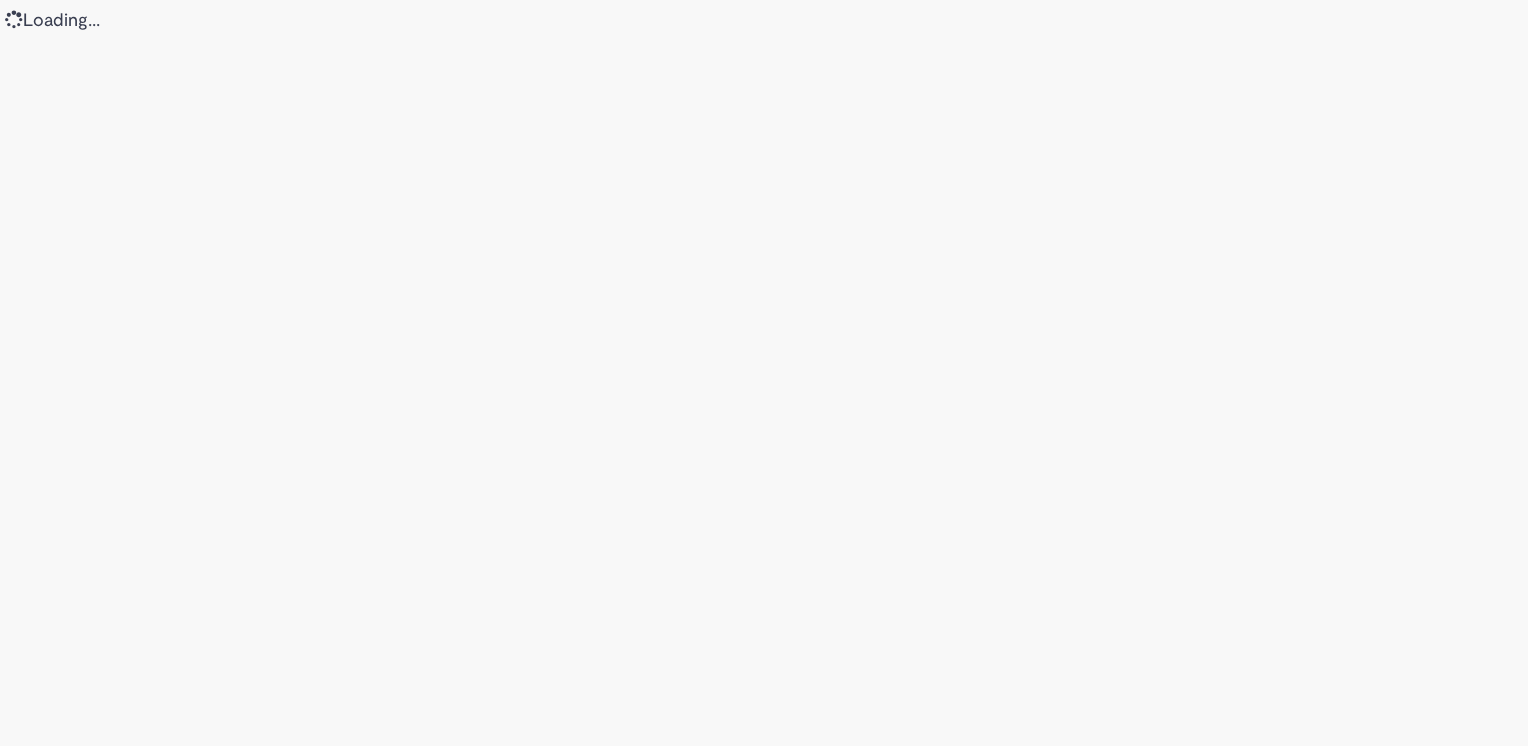 scroll, scrollTop: 0, scrollLeft: 0, axis: both 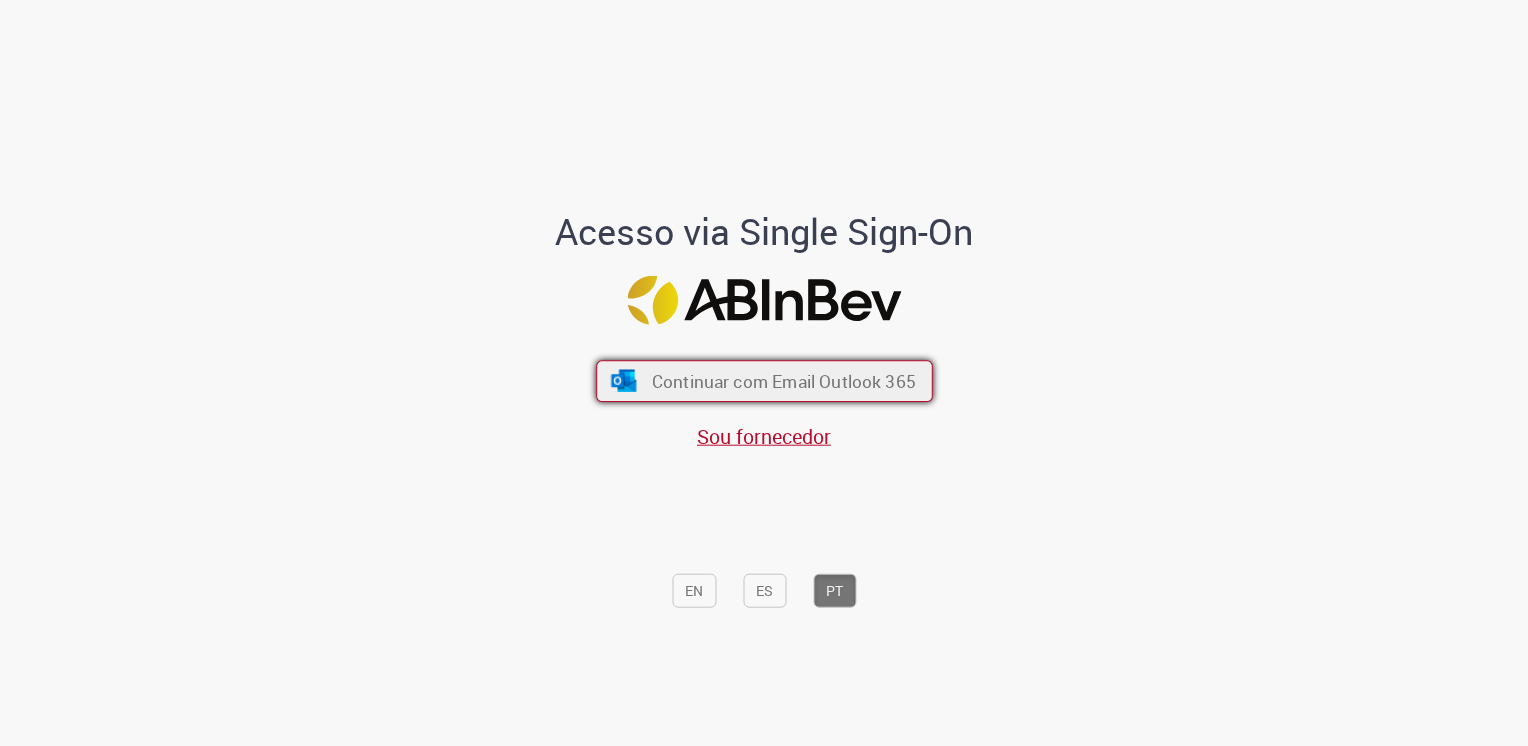 click on "Continuar com Email Outlook 365" at bounding box center (783, 380) 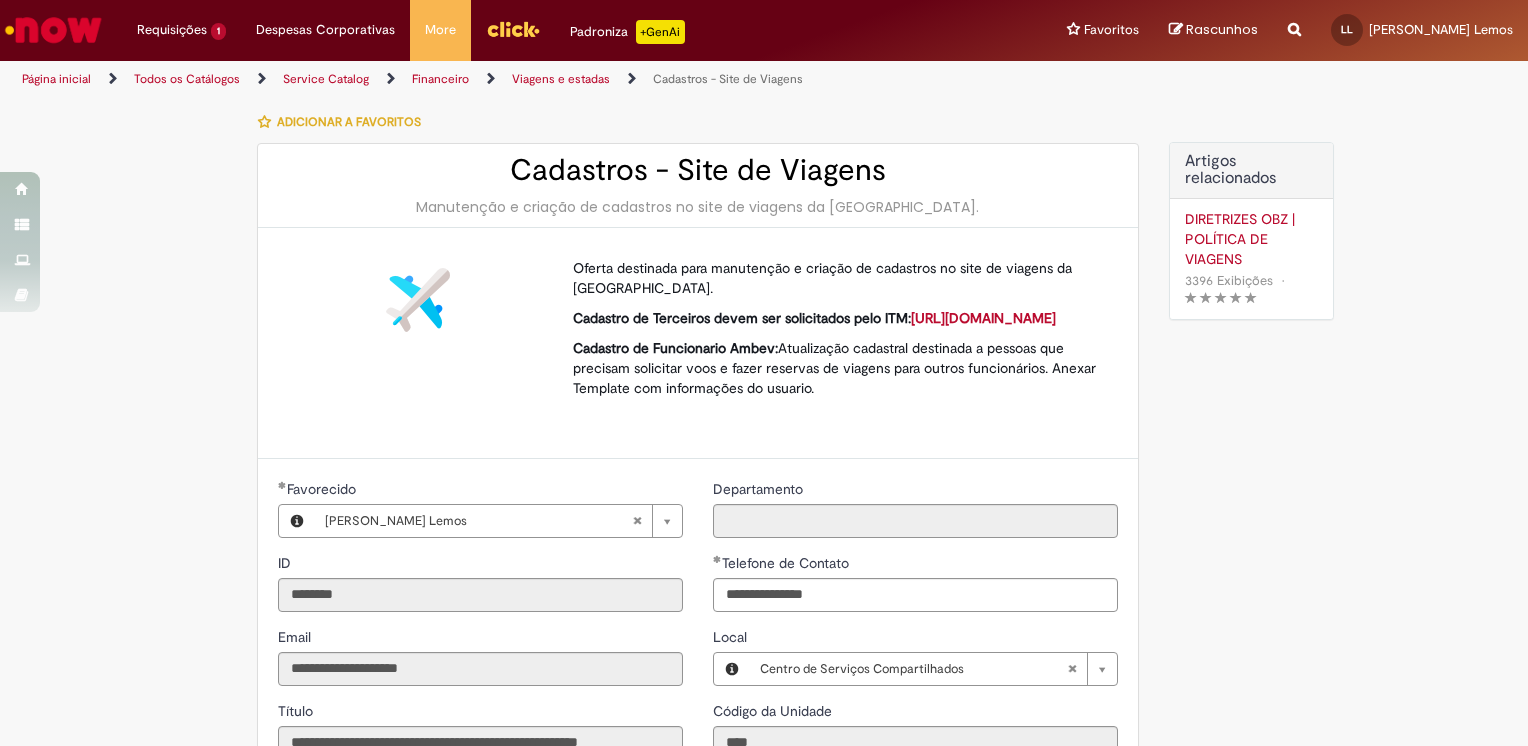 type on "**********" 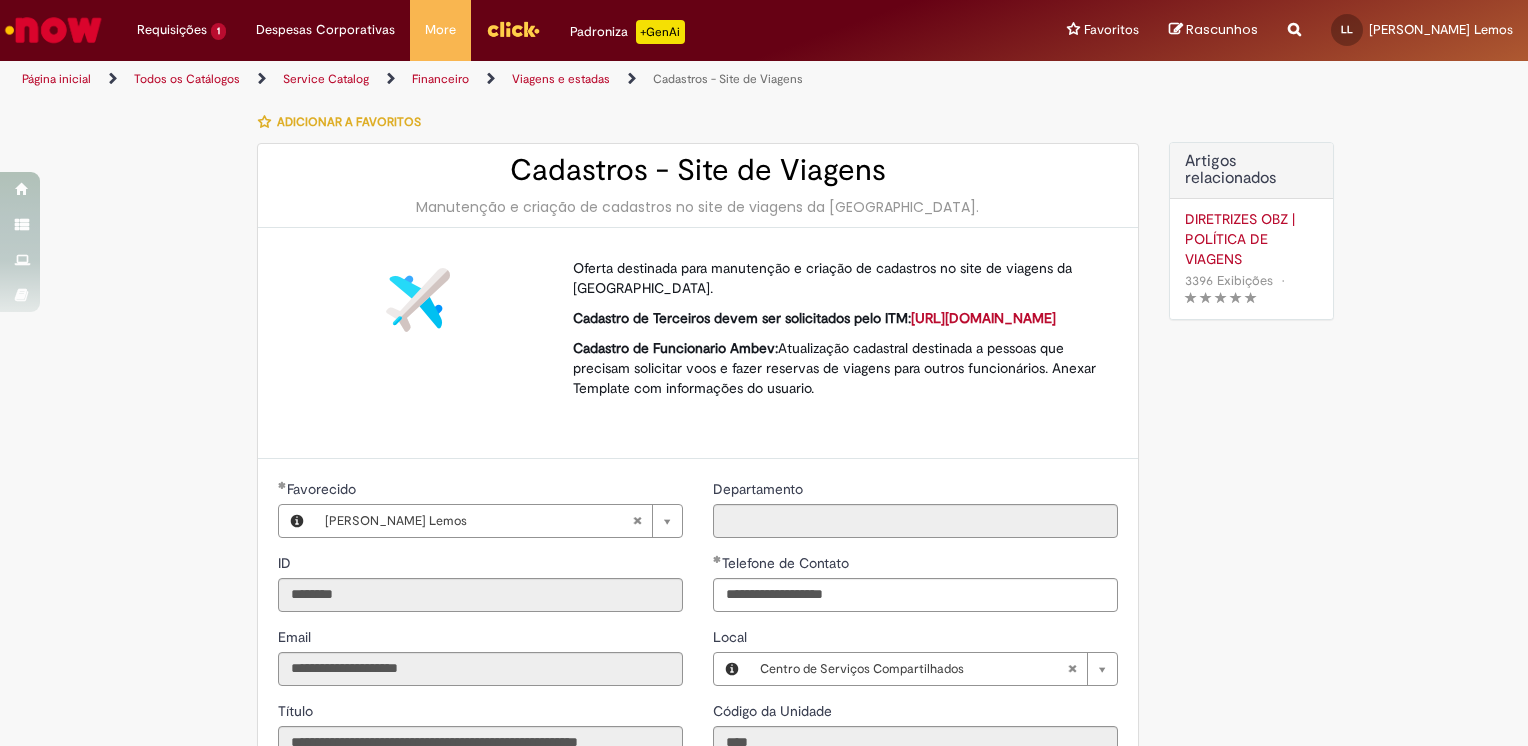 scroll, scrollTop: 0, scrollLeft: 0, axis: both 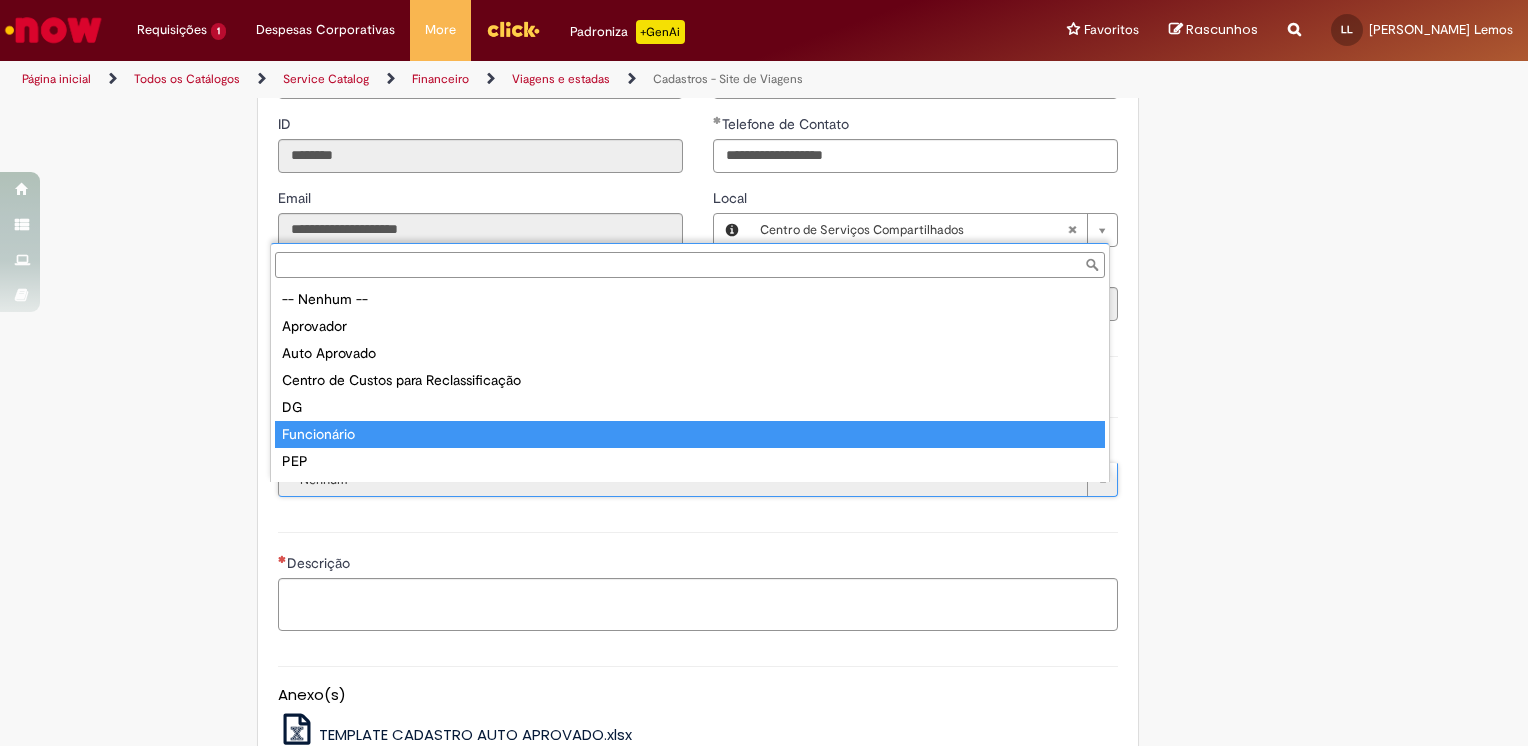 type on "**********" 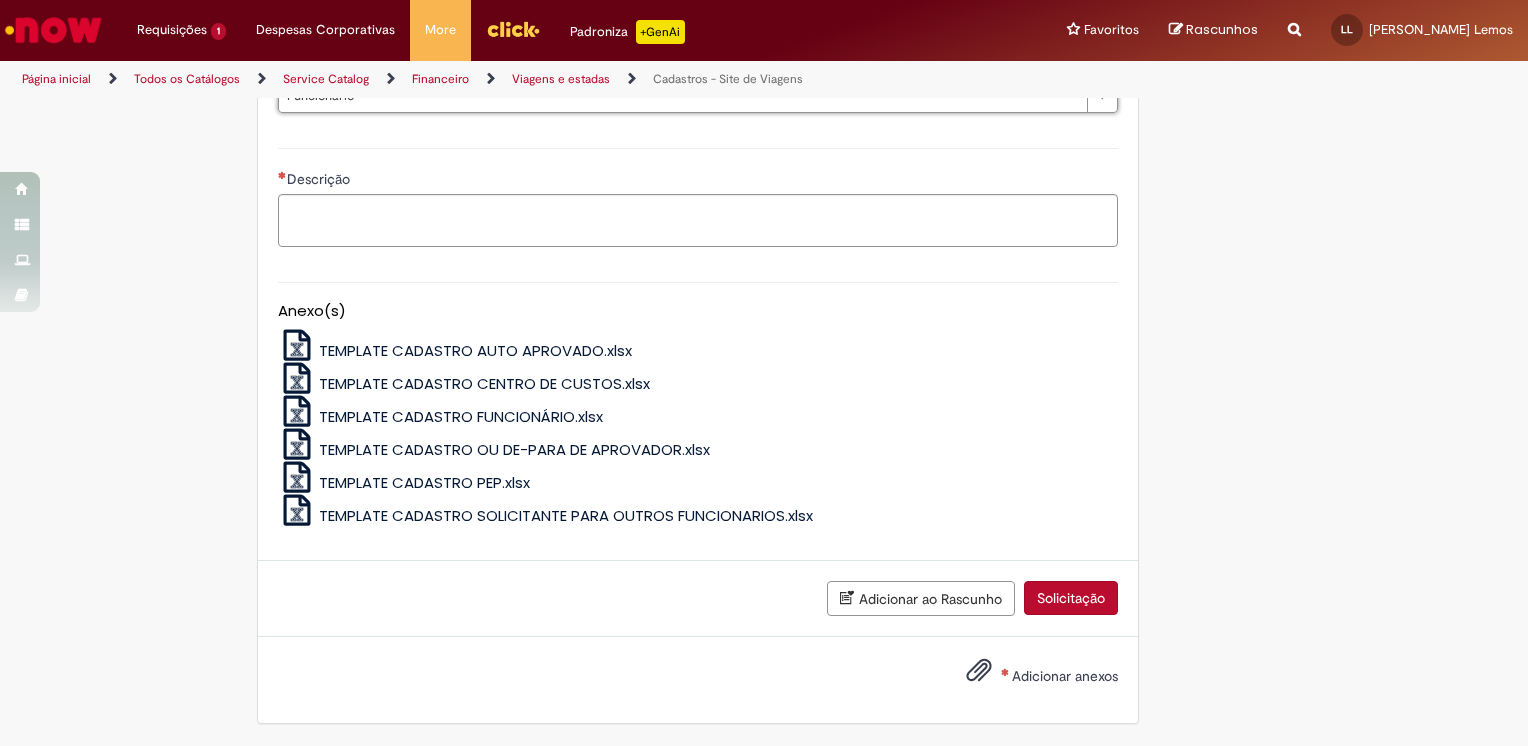 scroll, scrollTop: 839, scrollLeft: 0, axis: vertical 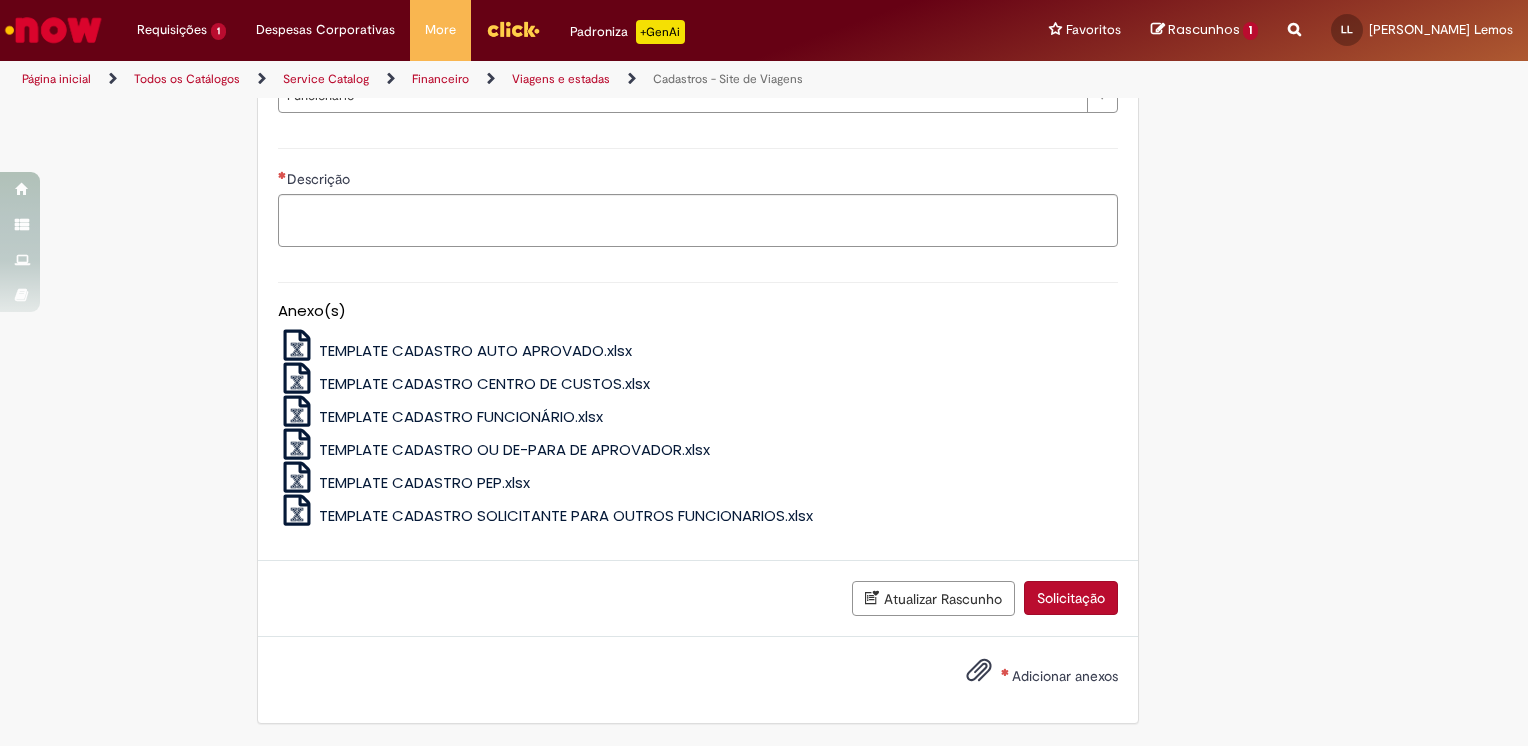 click on "Adicionar anexos" at bounding box center [1065, 676] 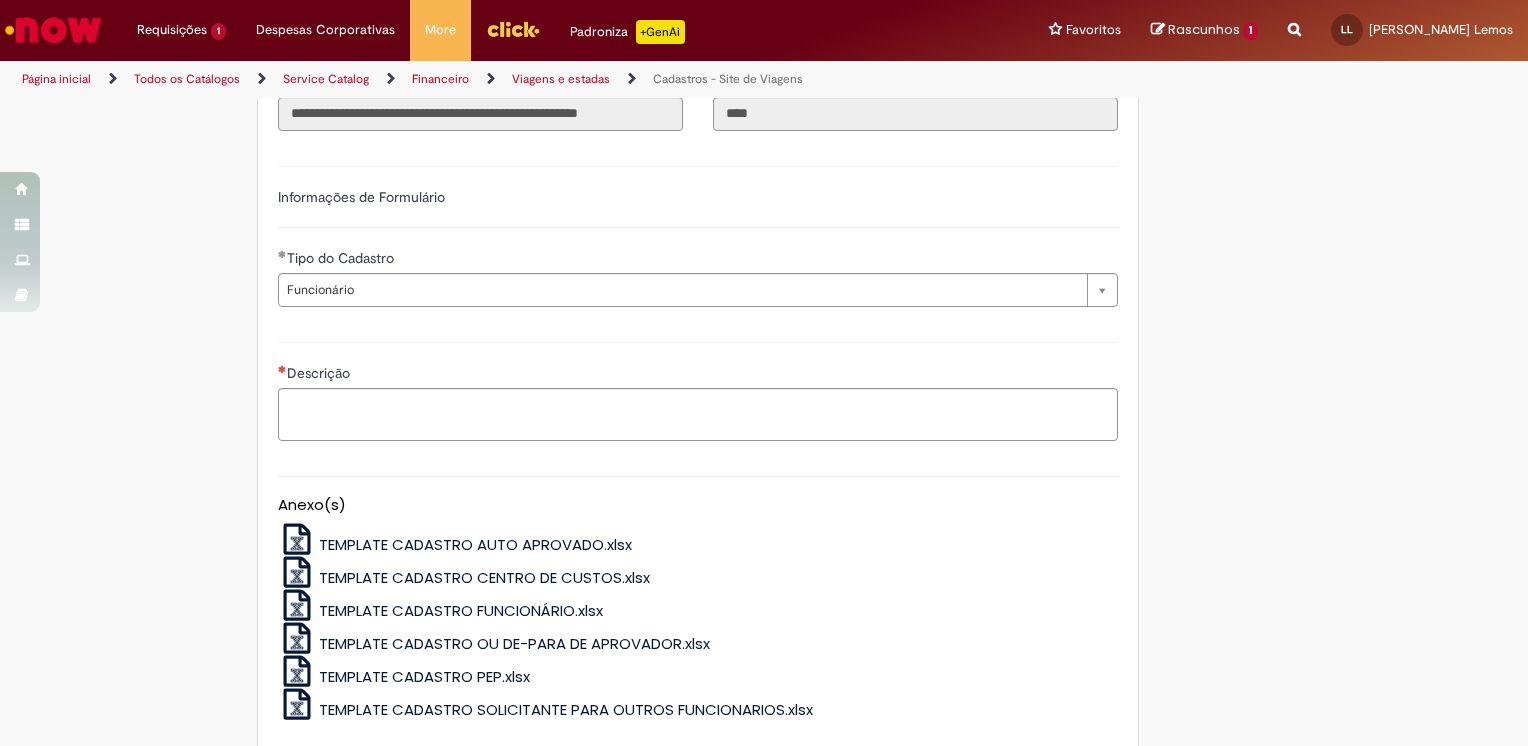 scroll, scrollTop: 700, scrollLeft: 0, axis: vertical 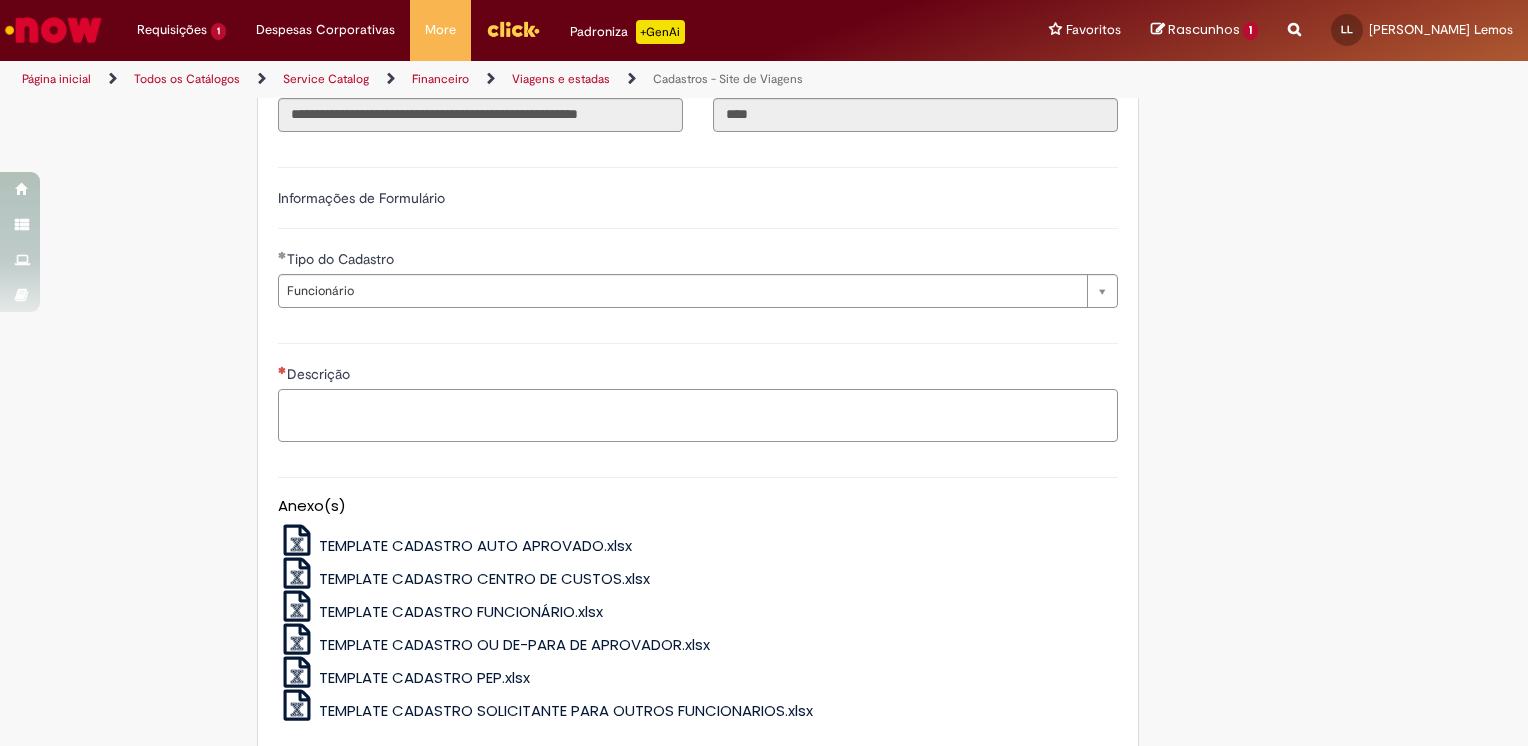 click on "Descrição" at bounding box center (698, 416) 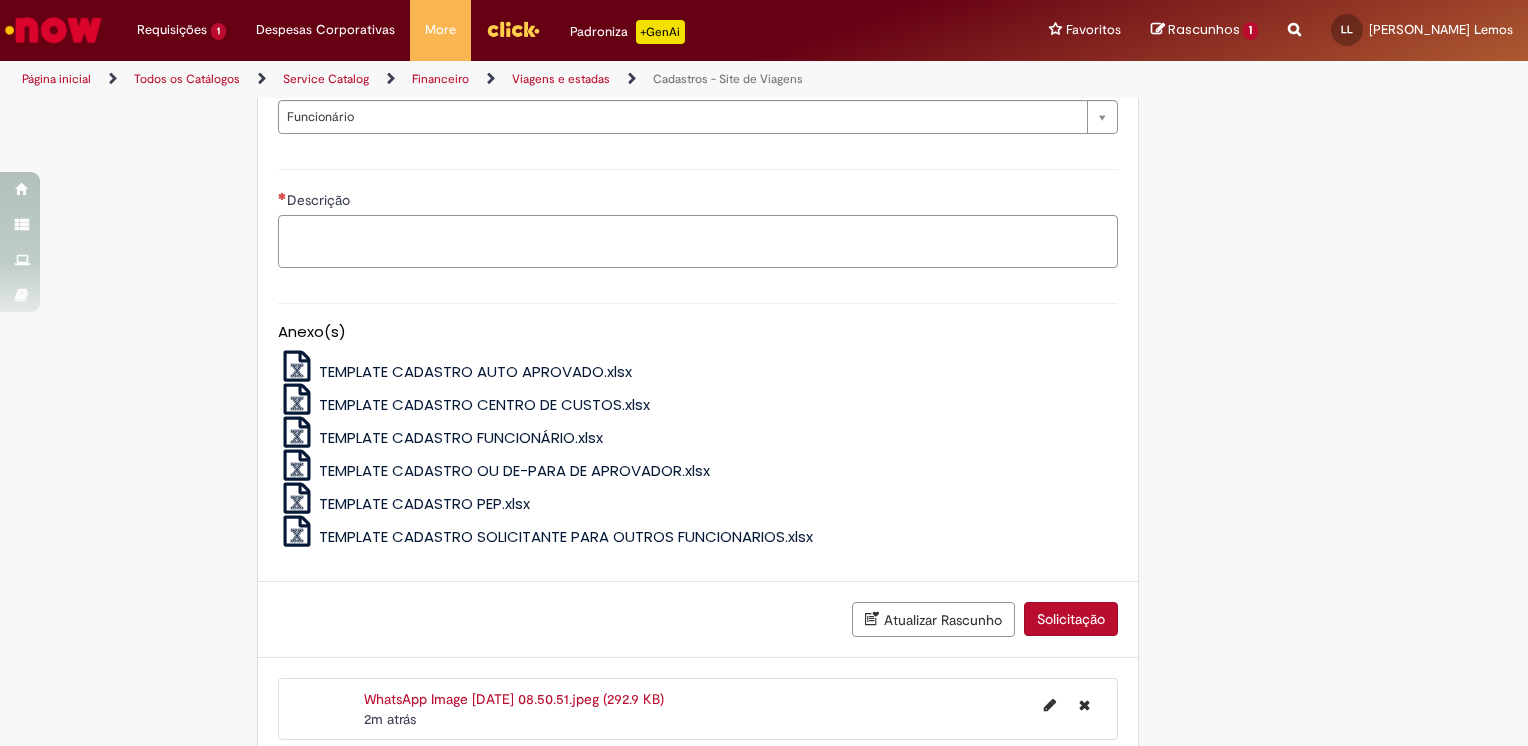 scroll, scrollTop: 1000, scrollLeft: 0, axis: vertical 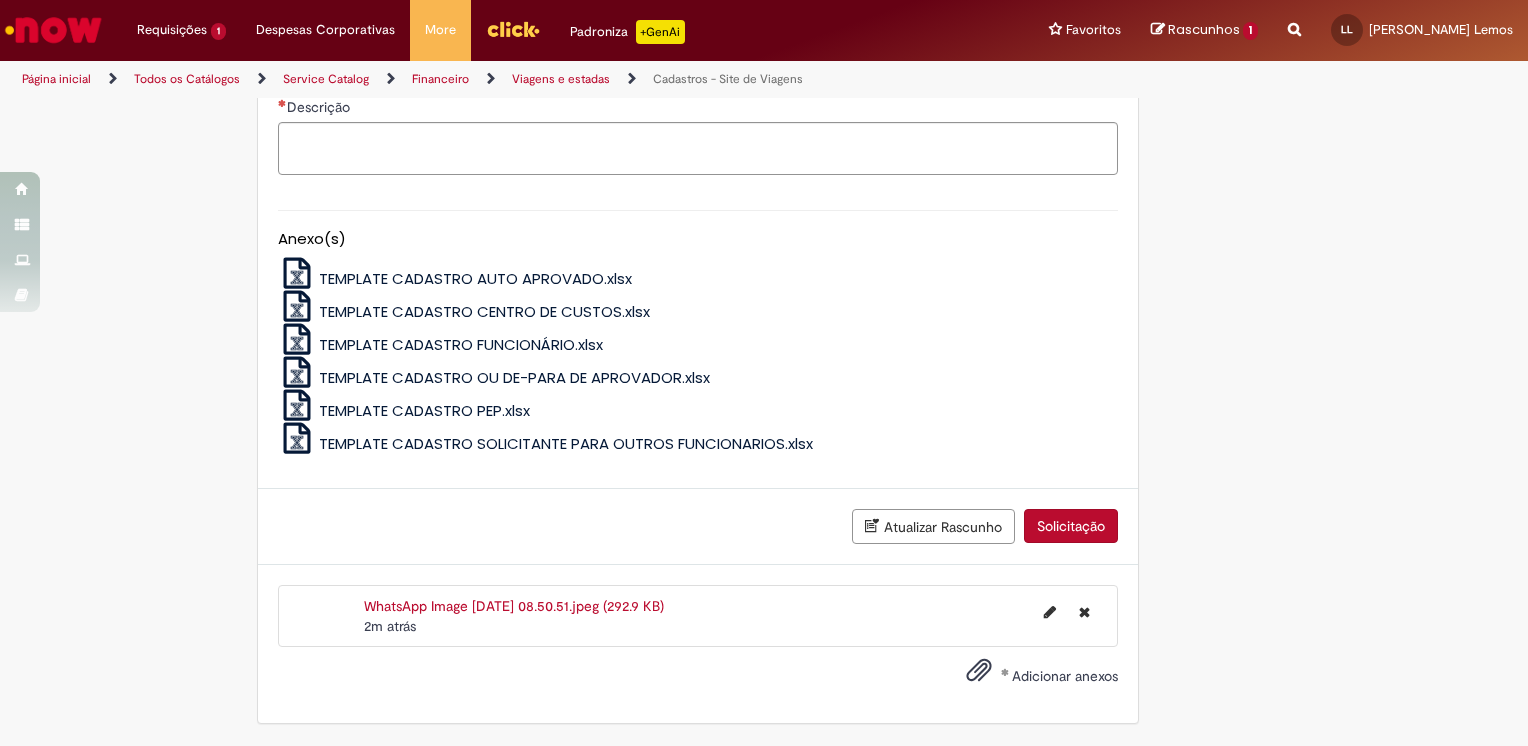 click on "Adicionar anexos" at bounding box center (1065, 676) 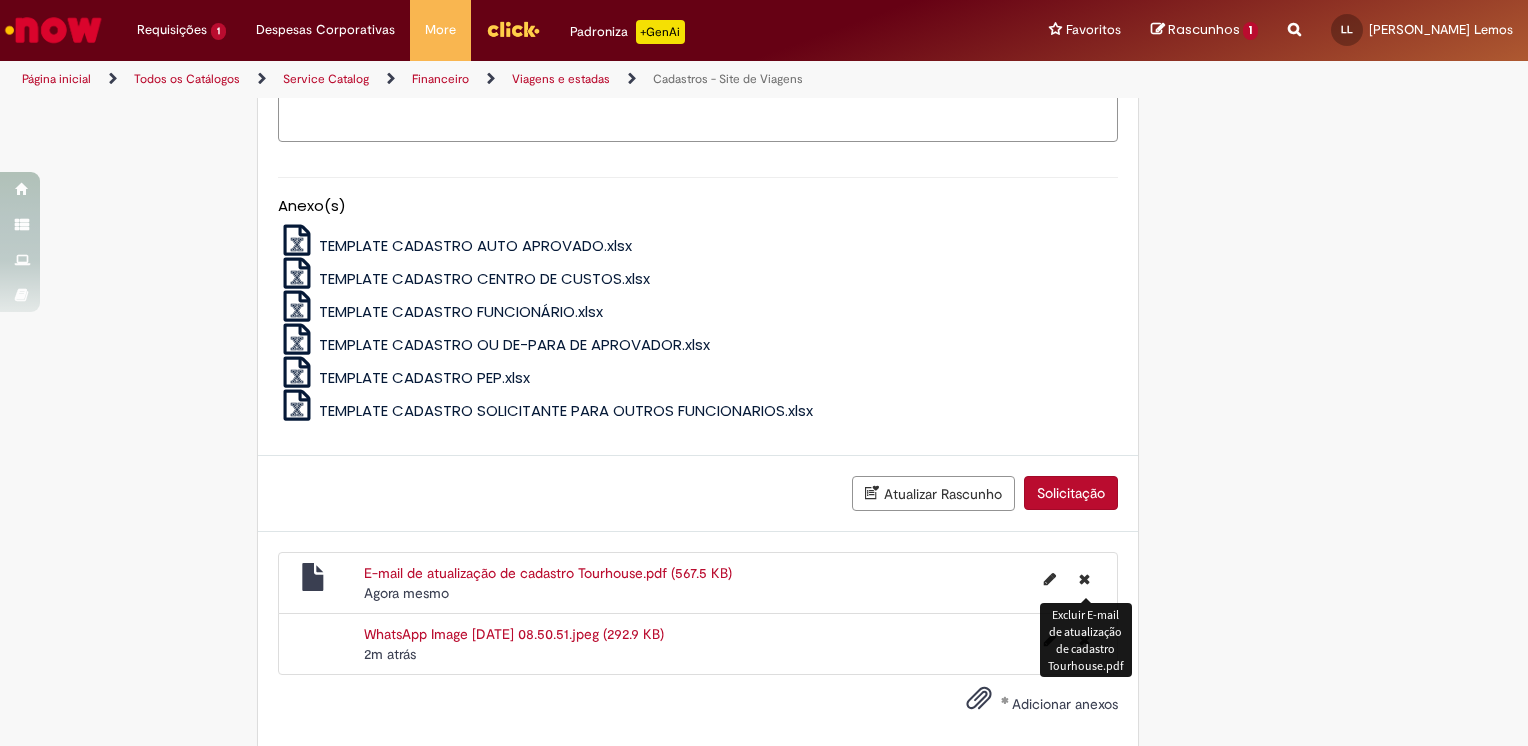 click at bounding box center (1084, 579) 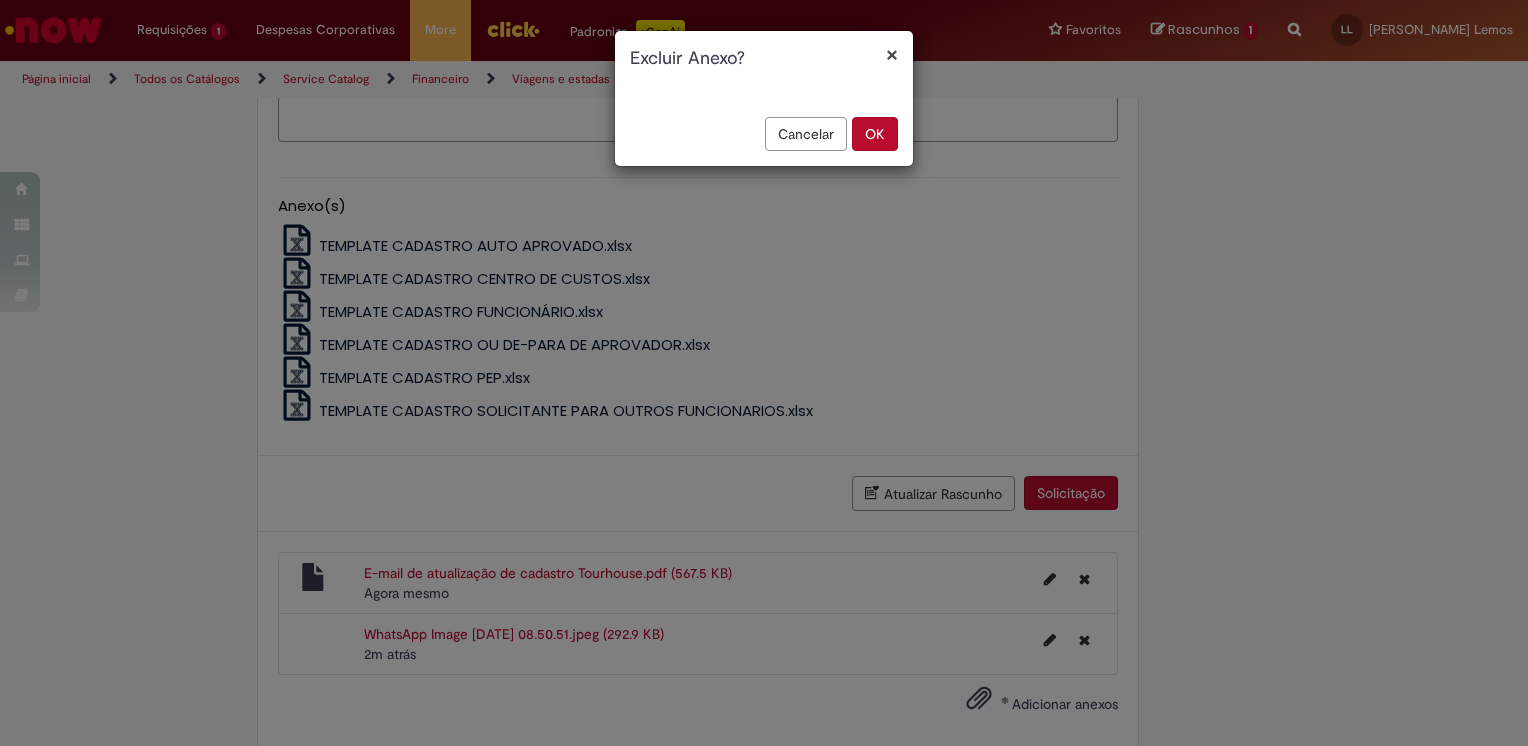 click on "OK" at bounding box center [875, 134] 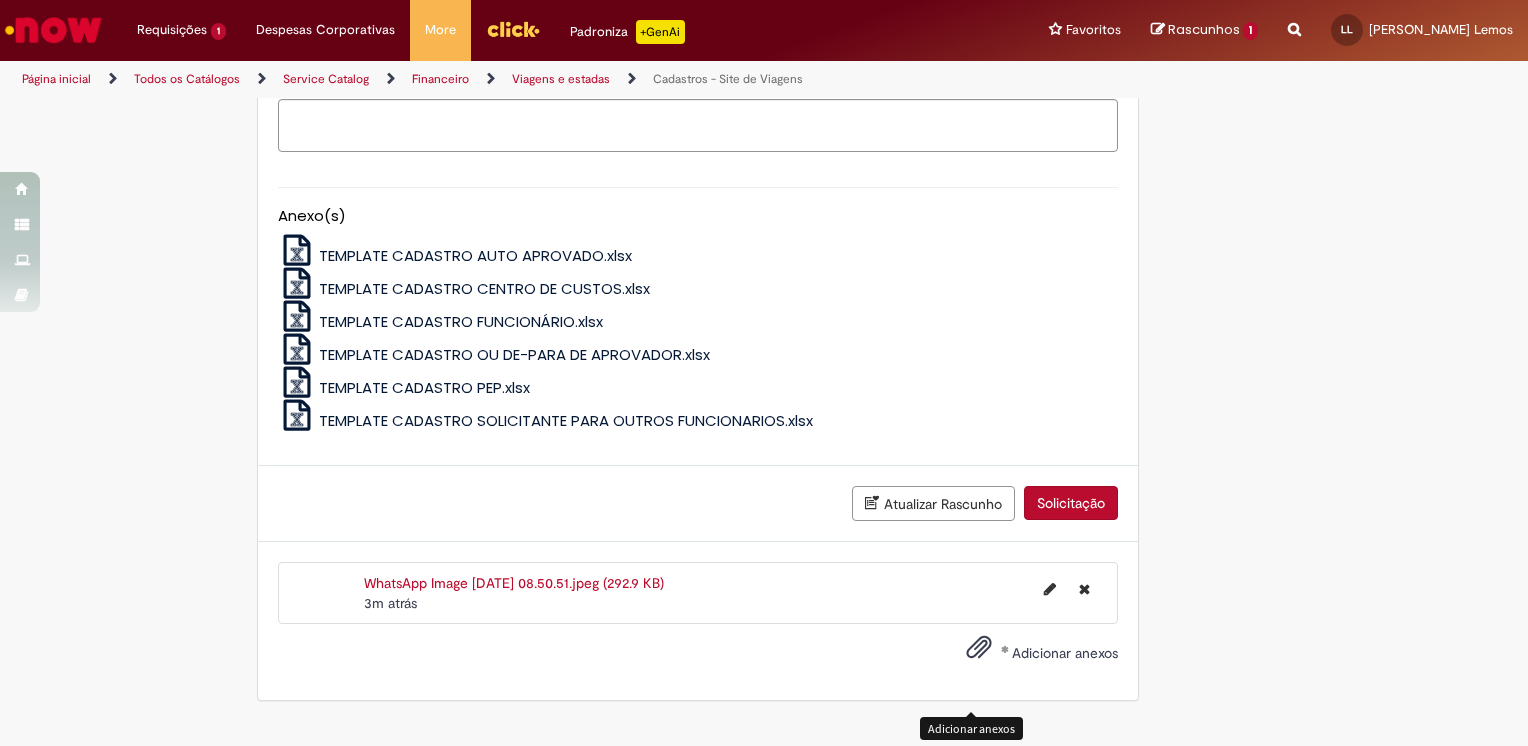 click on "Adicionar anexos" at bounding box center [1065, 653] 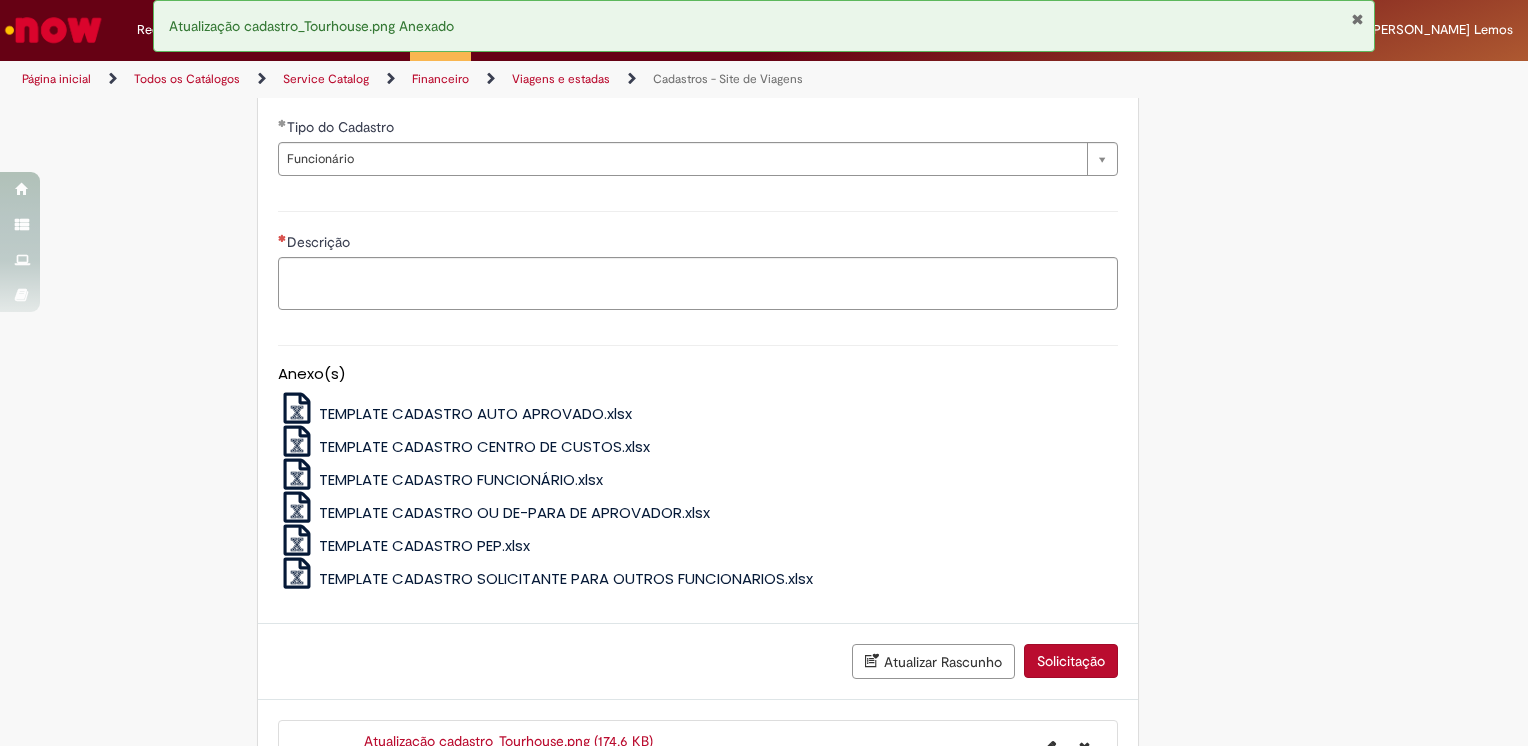 scroll, scrollTop: 600, scrollLeft: 0, axis: vertical 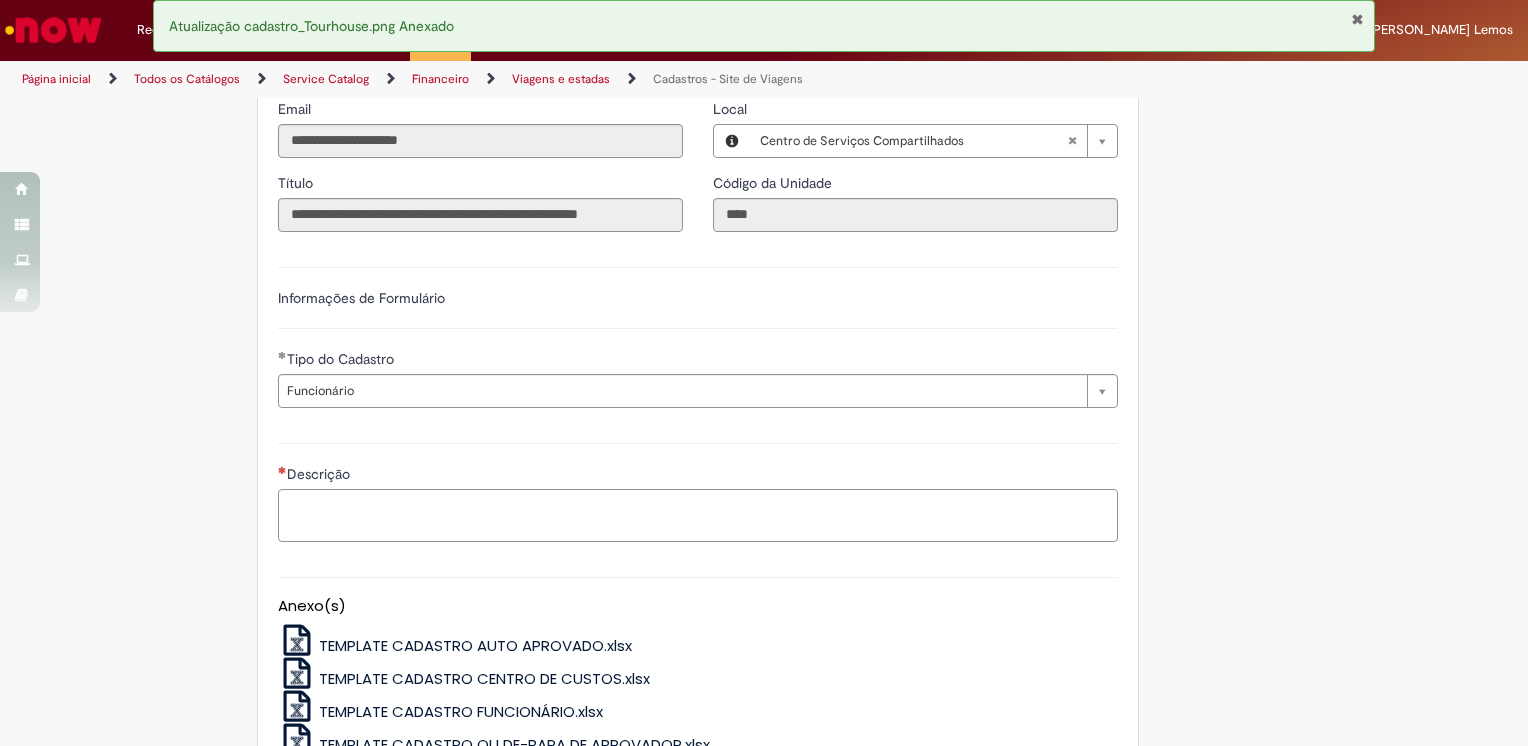 click on "Descrição" at bounding box center [698, 516] 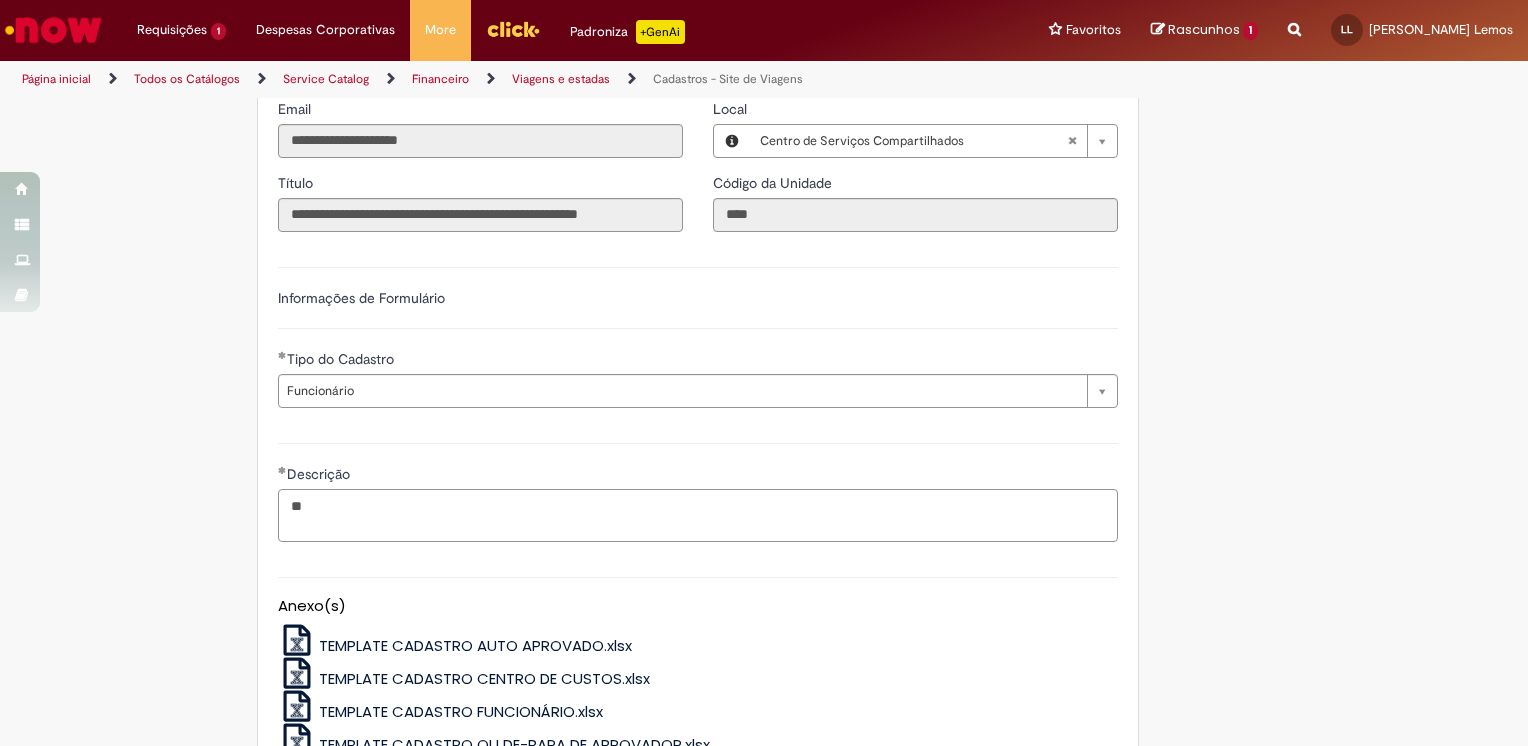 type on "*" 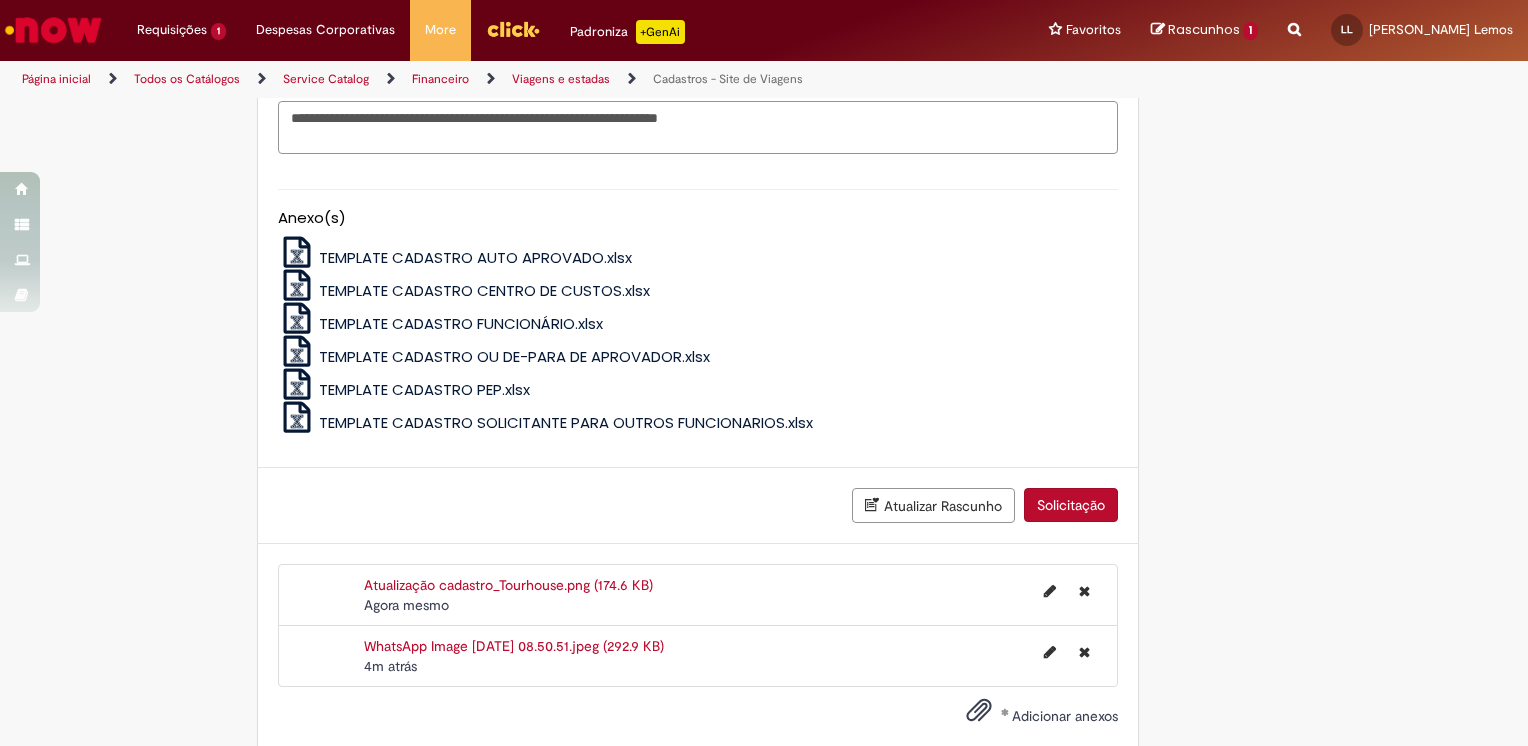scroll, scrollTop: 1000, scrollLeft: 0, axis: vertical 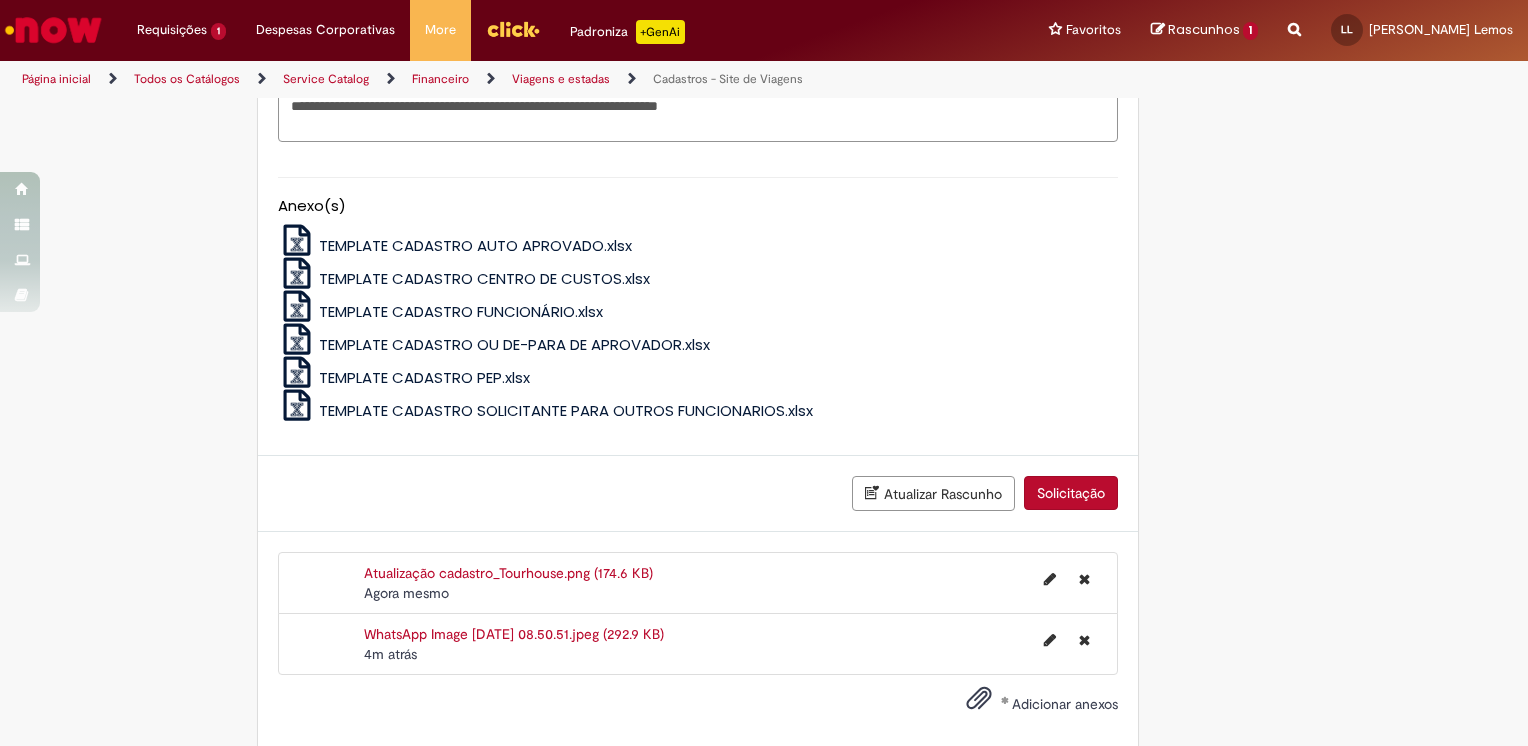 click on "TEMPLATE CADASTRO FUNCIONÁRIO.xlsx" at bounding box center [461, 311] 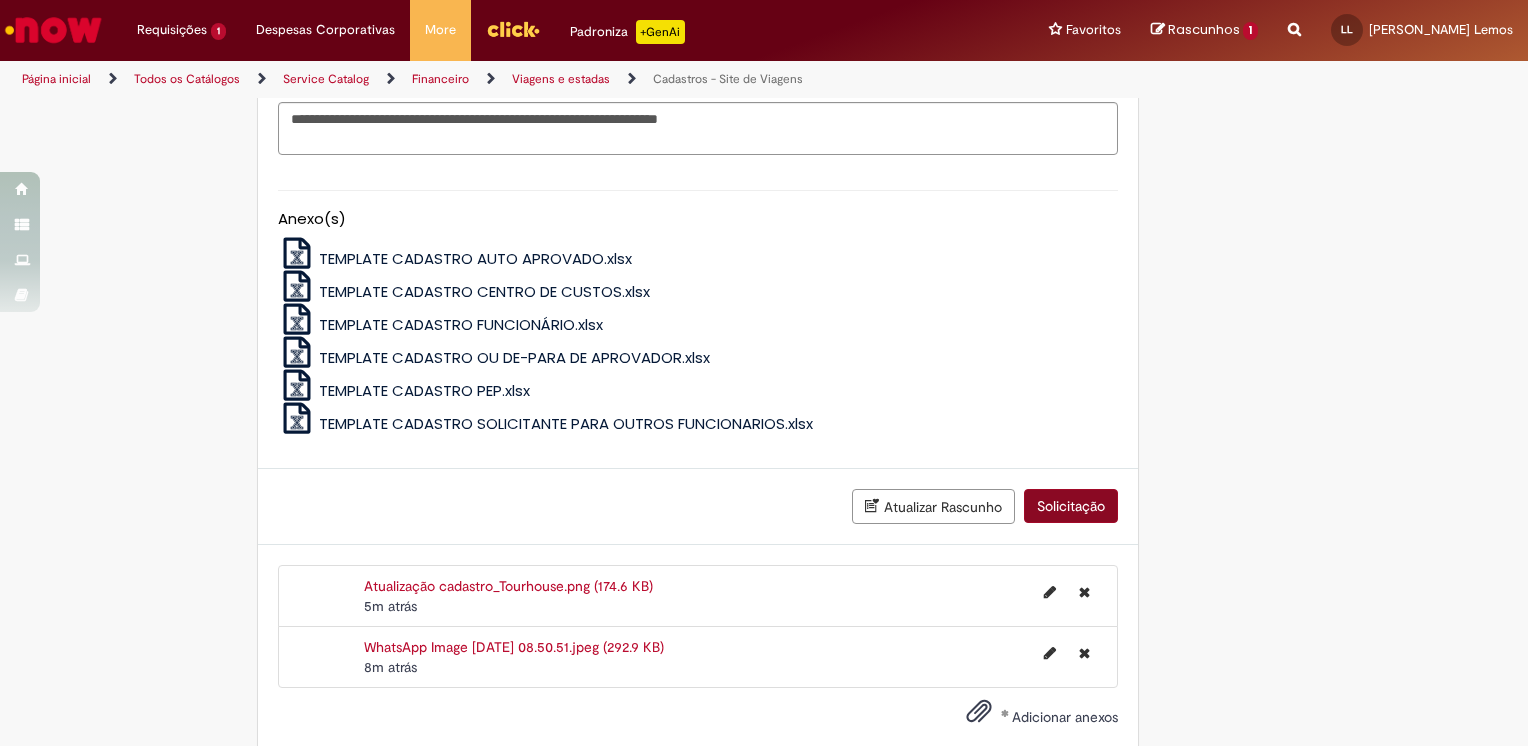 scroll, scrollTop: 1000, scrollLeft: 0, axis: vertical 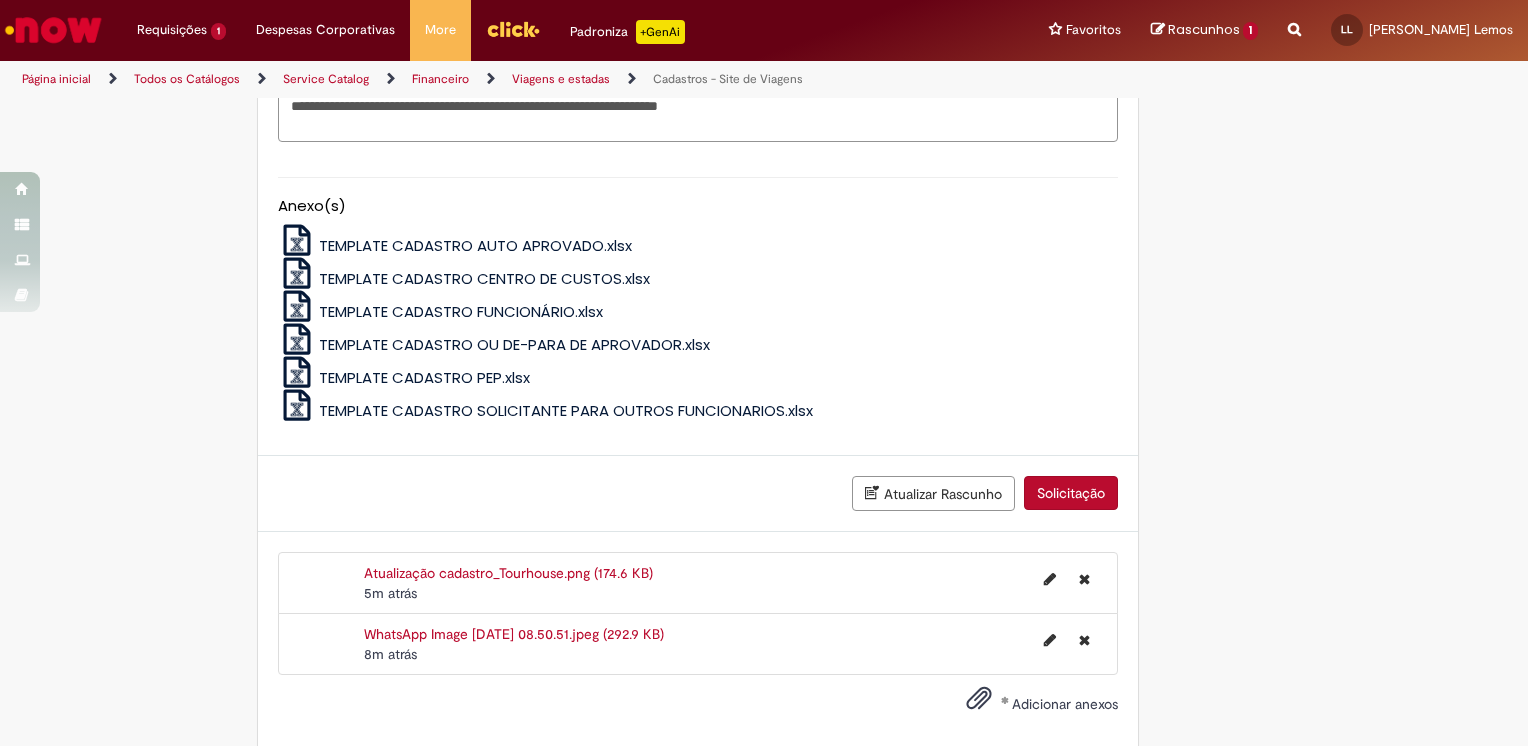click on "**********" at bounding box center (698, 116) 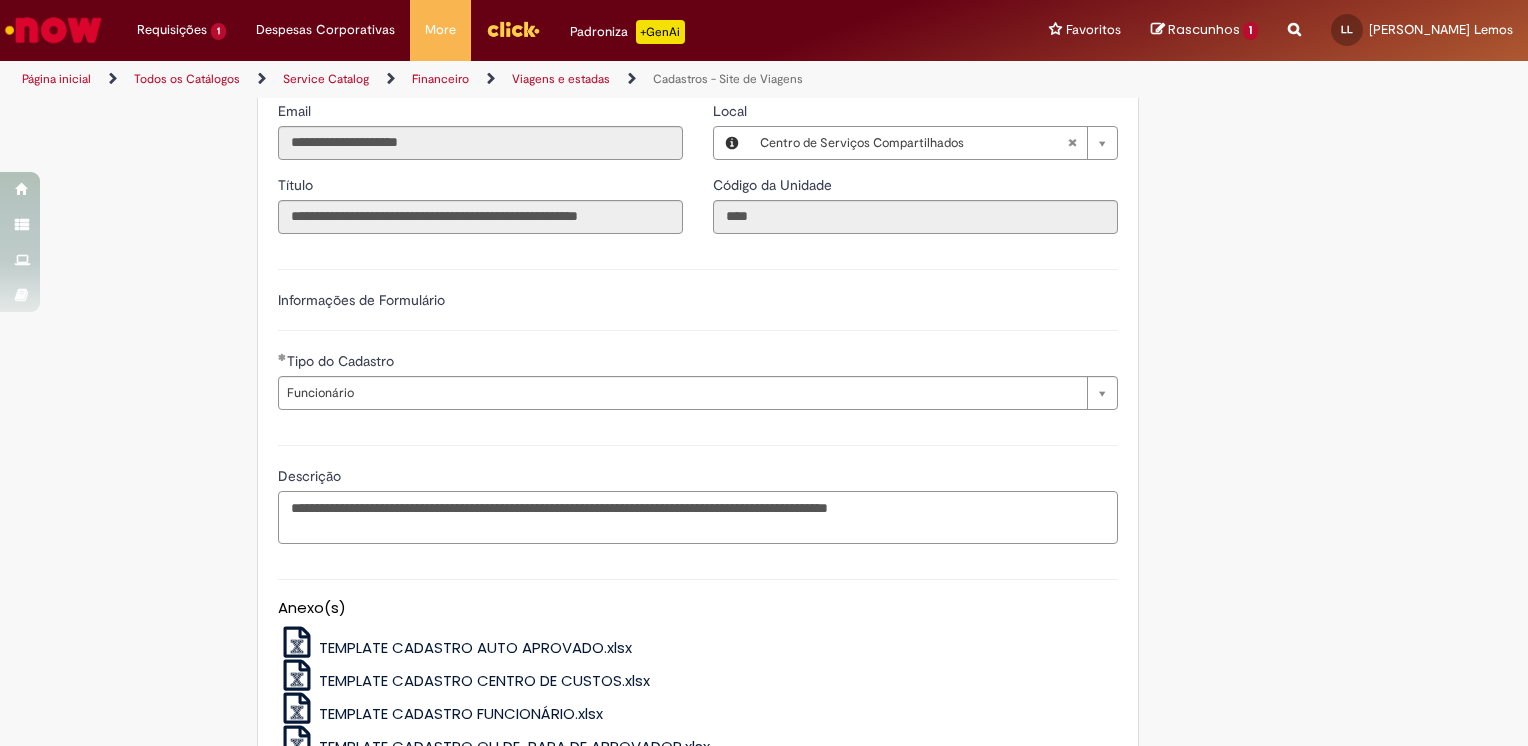scroll, scrollTop: 500, scrollLeft: 0, axis: vertical 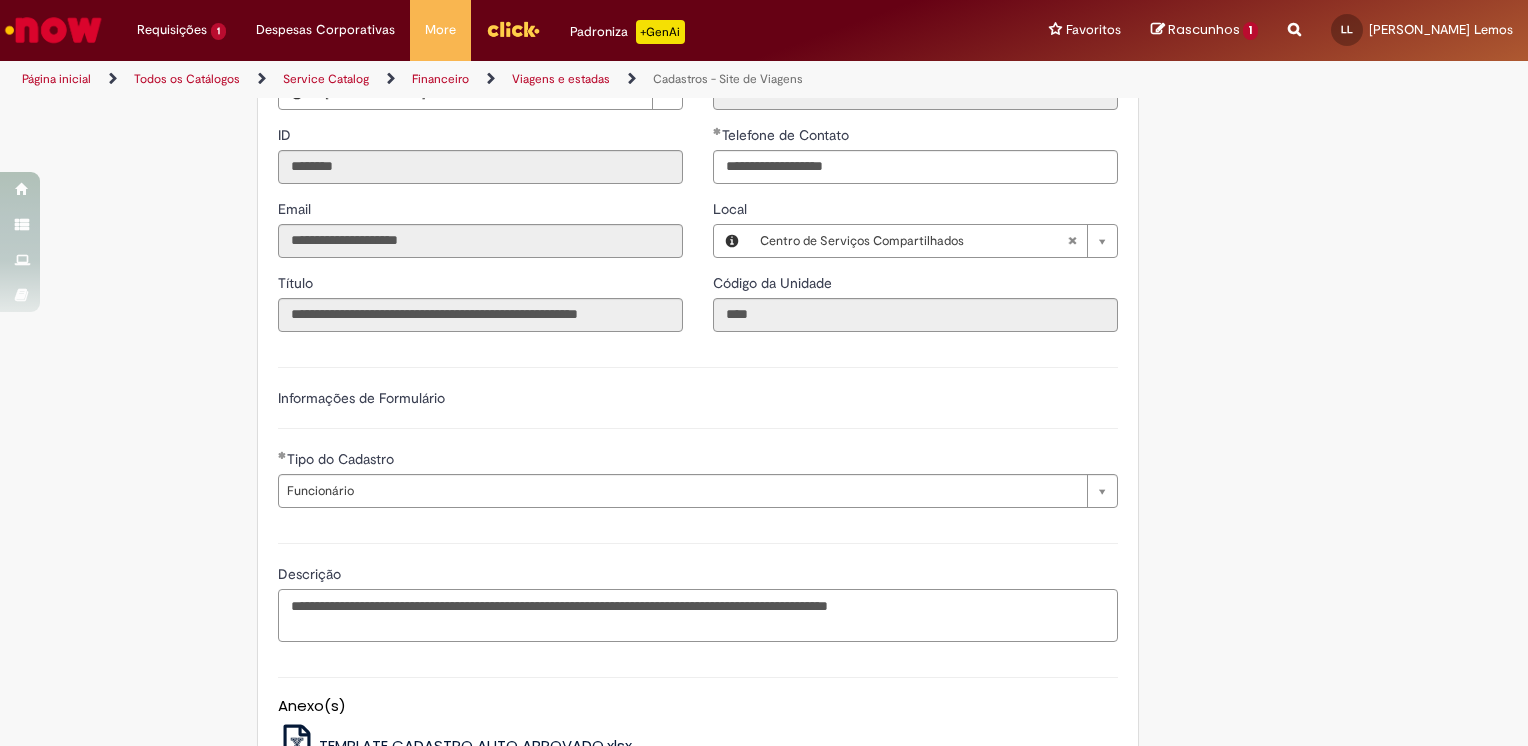 click on "**********" at bounding box center (698, 616) 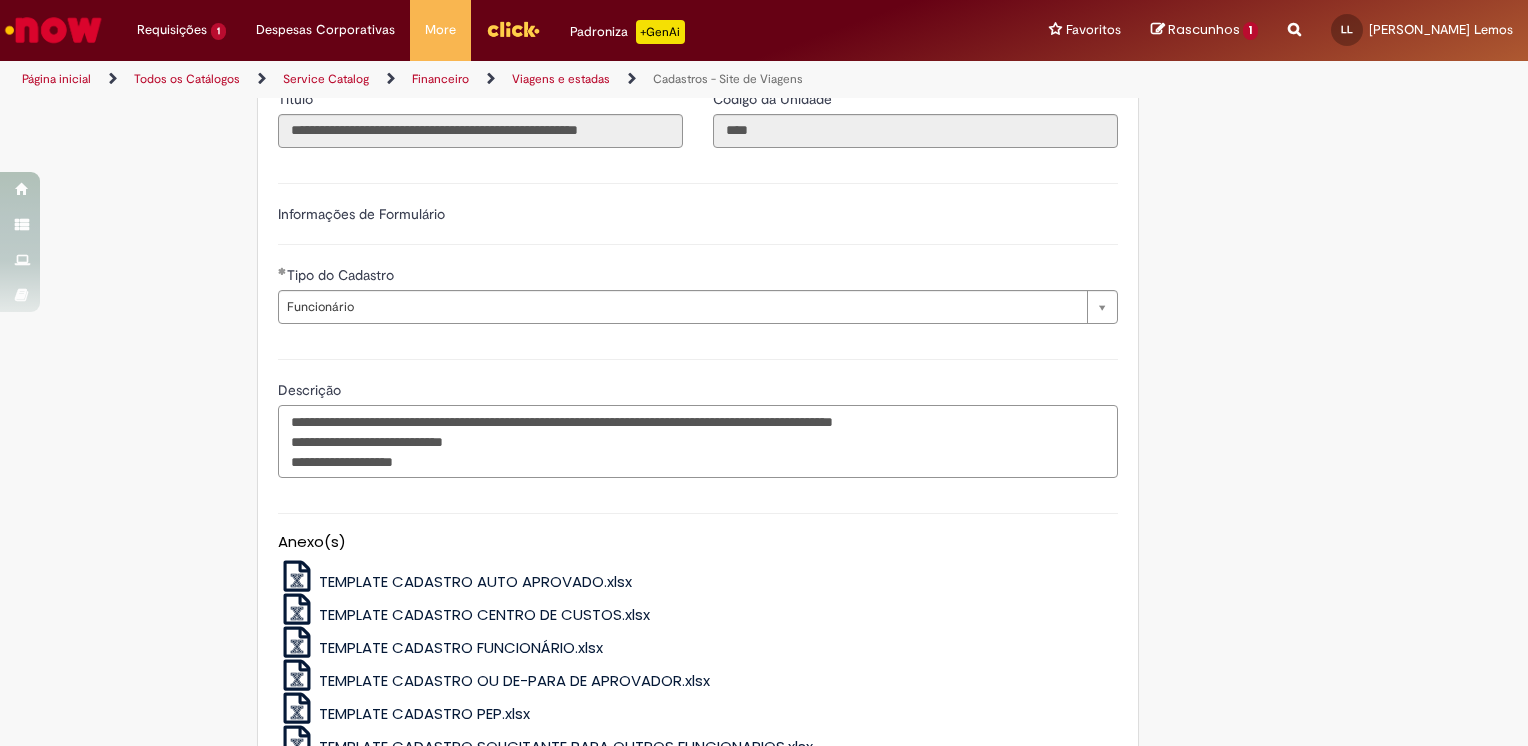 scroll, scrollTop: 680, scrollLeft: 0, axis: vertical 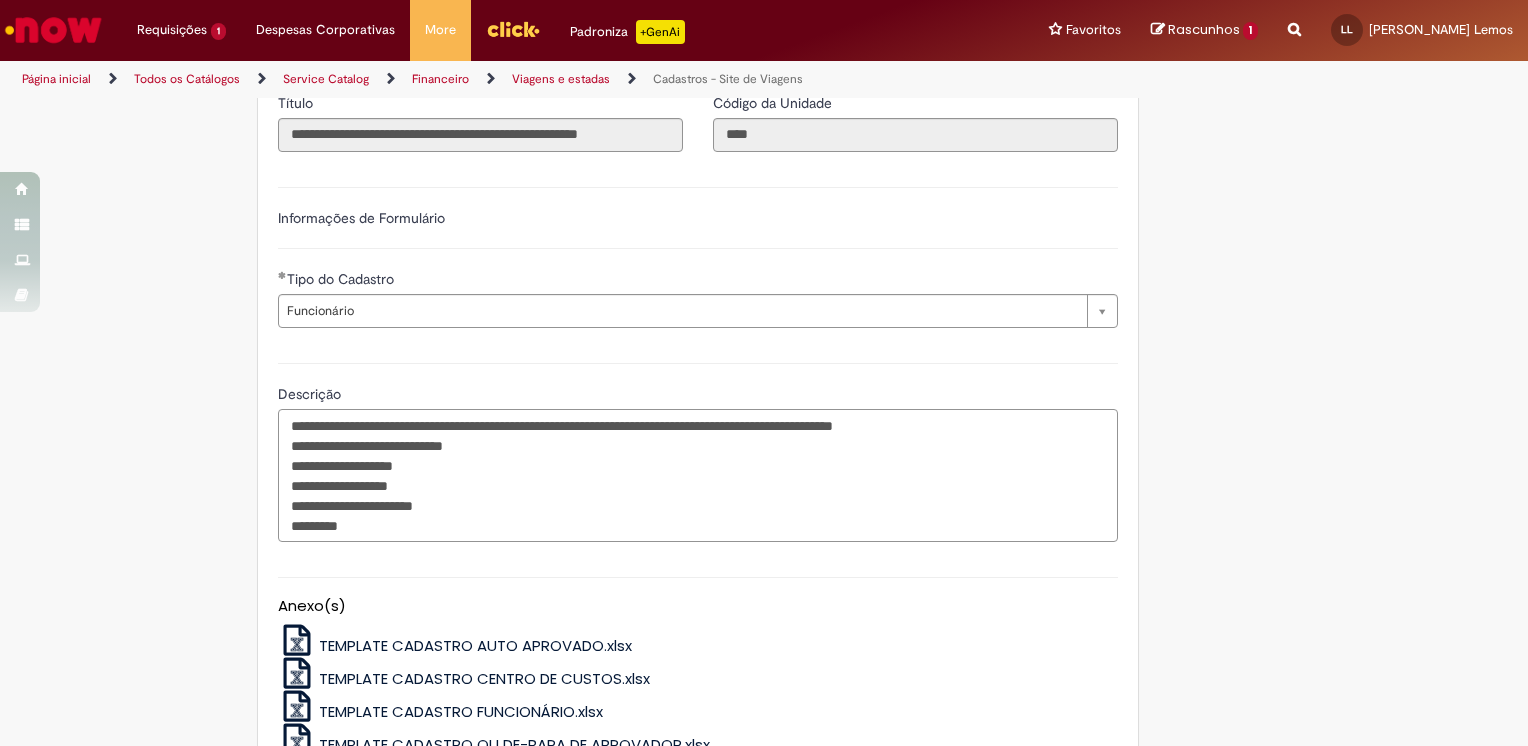 drag, startPoint x: 356, startPoint y: 548, endPoint x: 362, endPoint y: 534, distance: 15.231546 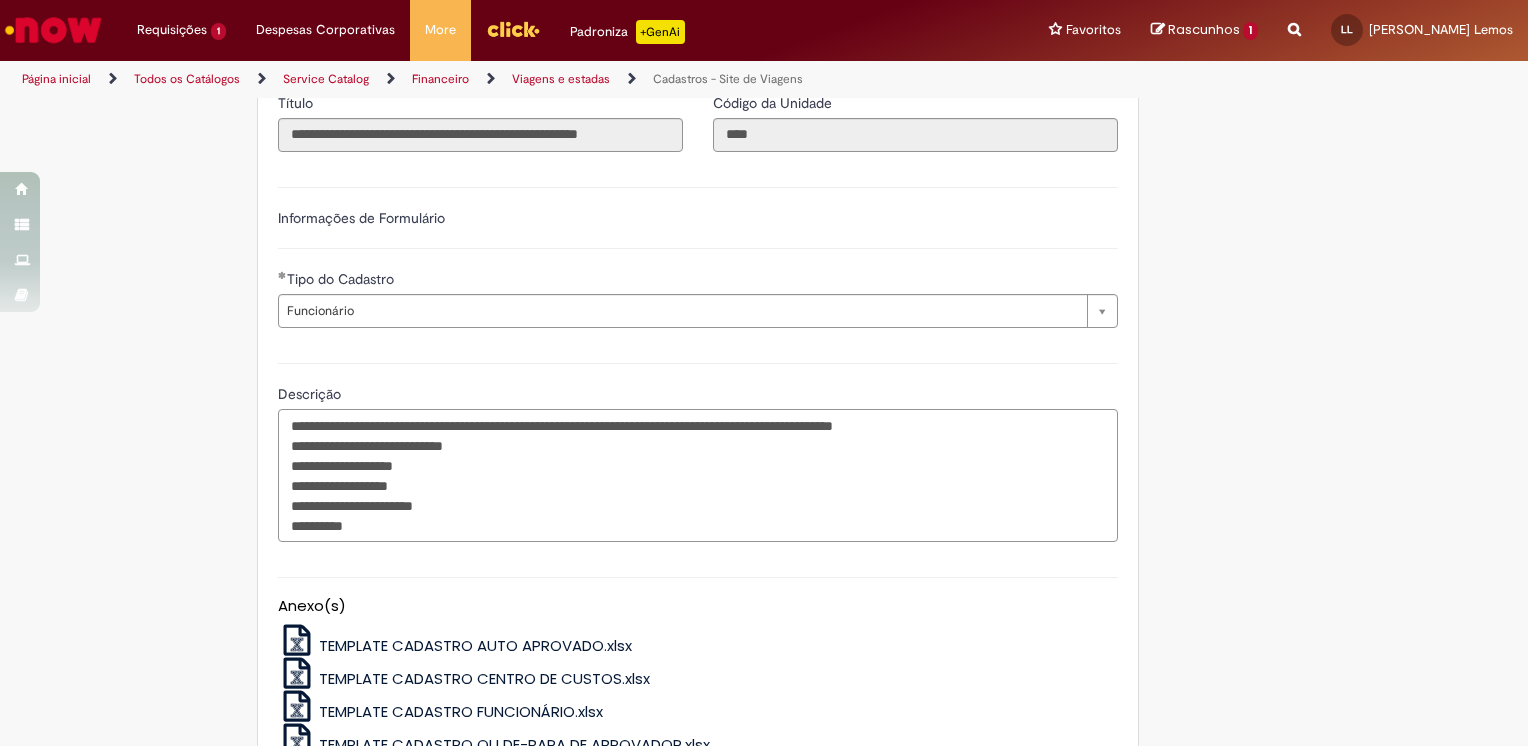 drag, startPoint x: 334, startPoint y: 522, endPoint x: 456, endPoint y: 522, distance: 122 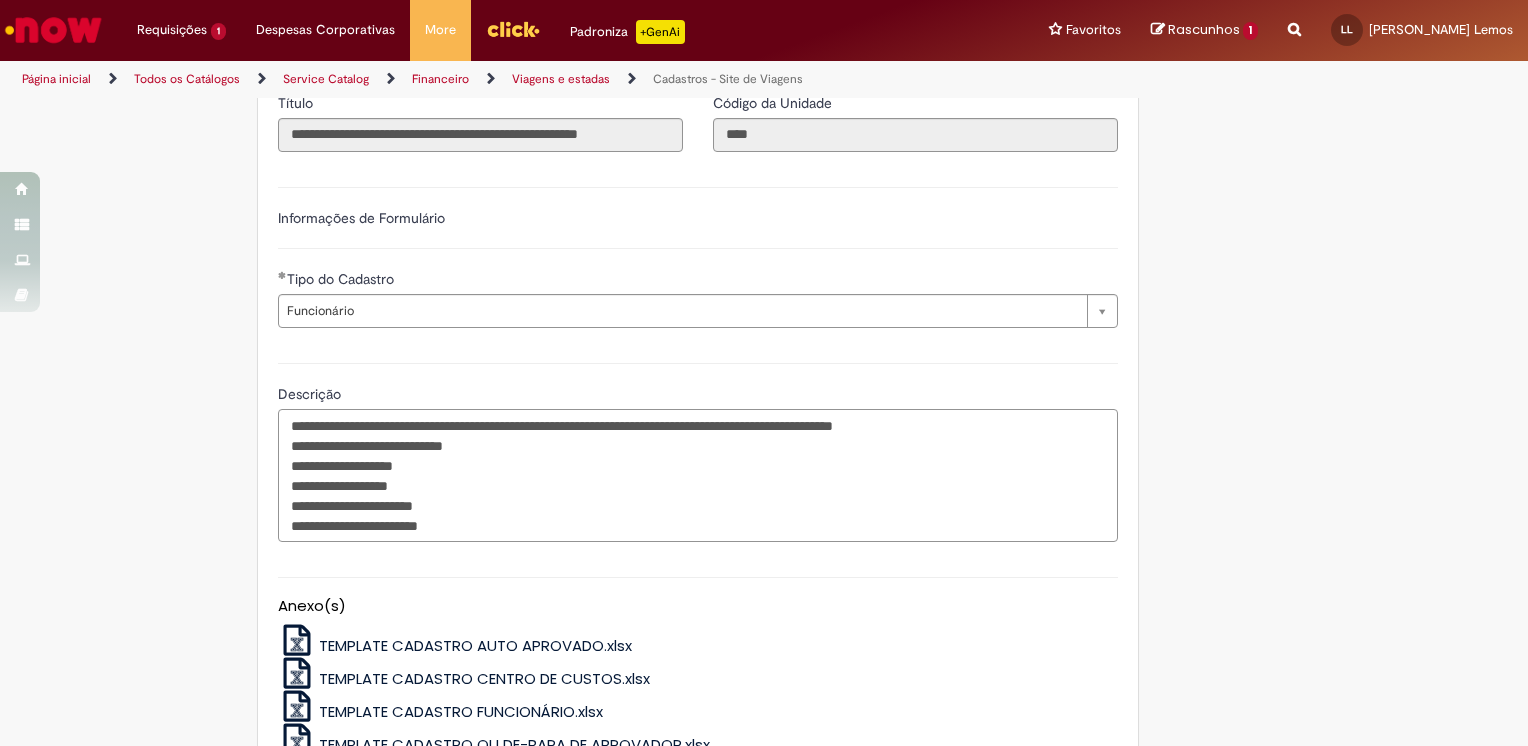 click on "**********" at bounding box center [698, 476] 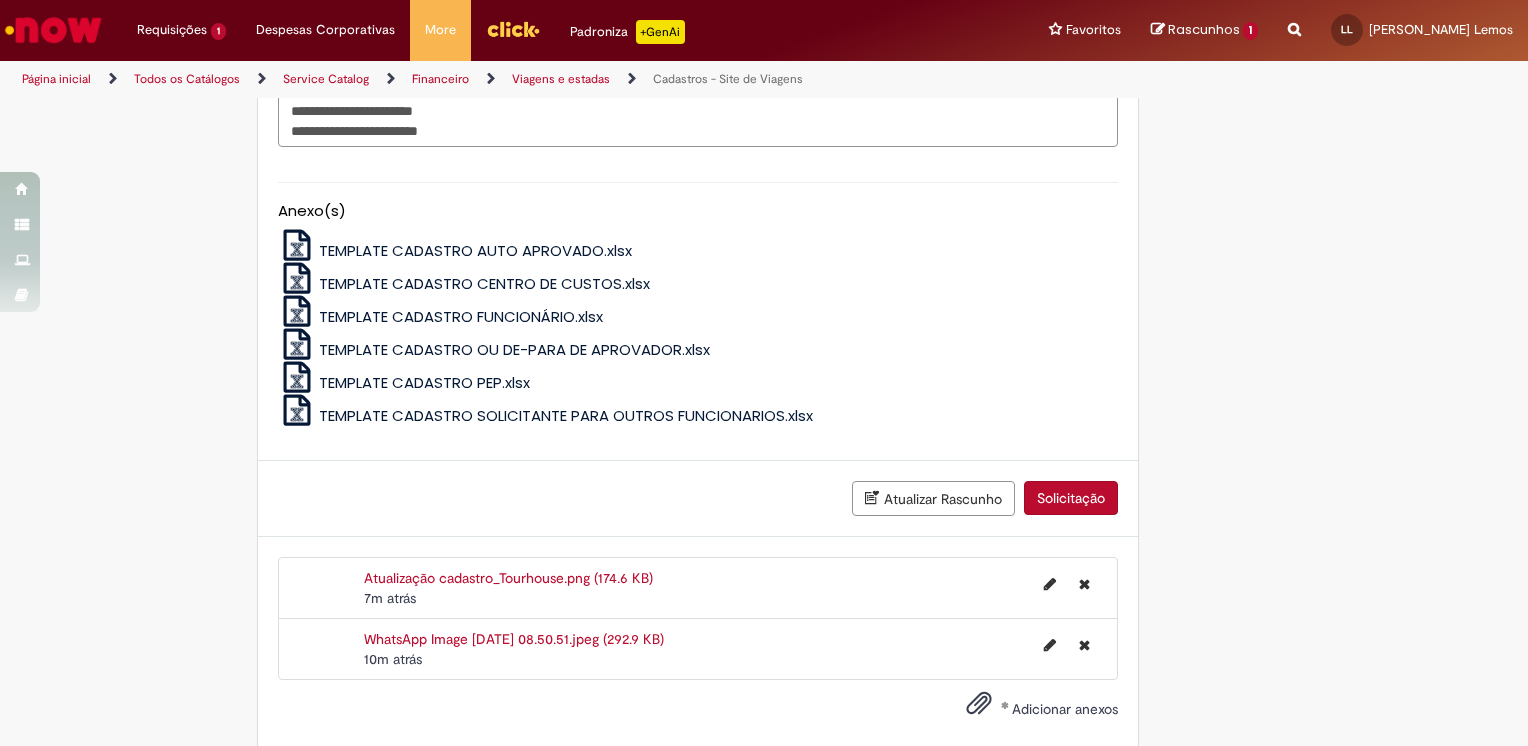 scroll, scrollTop: 1080, scrollLeft: 0, axis: vertical 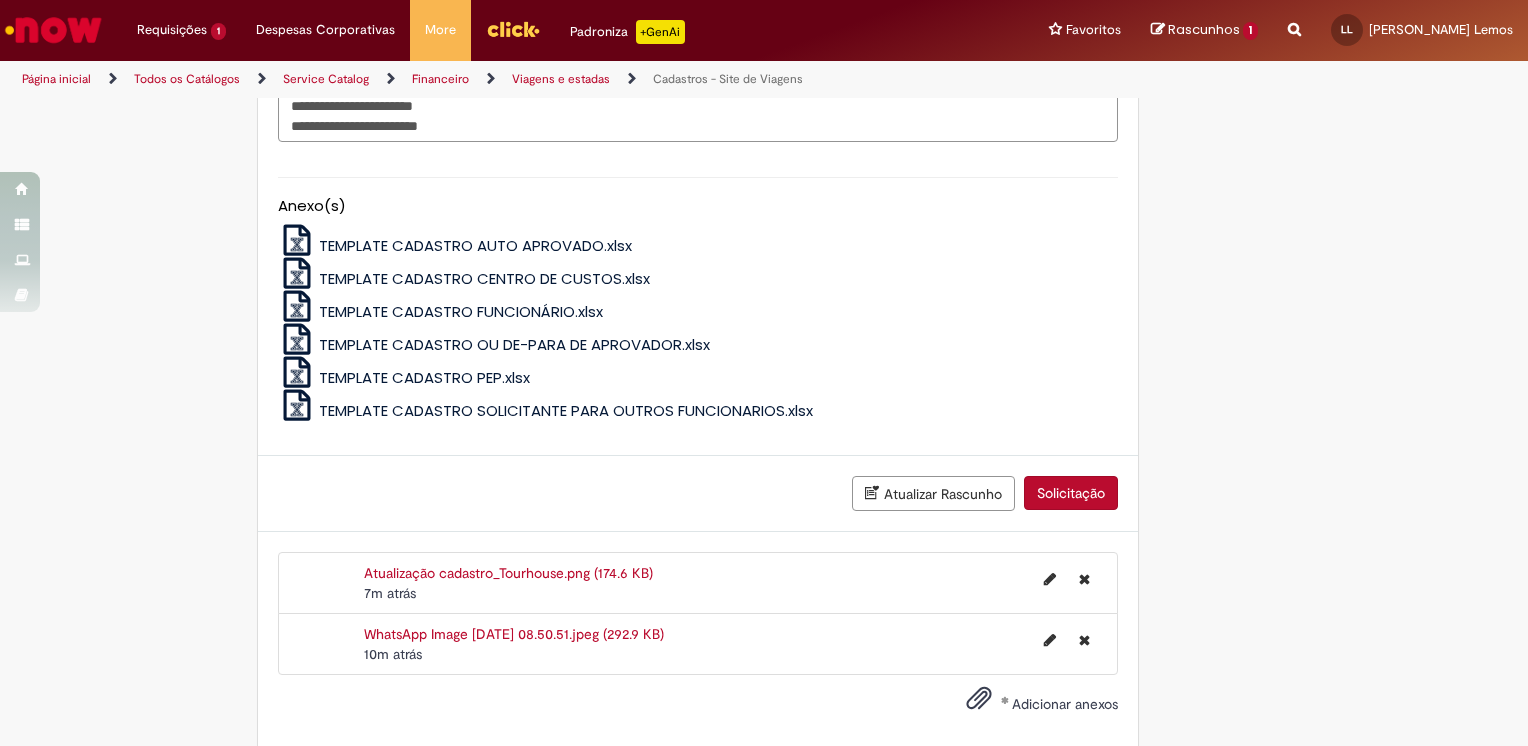 click on "**********" at bounding box center [764, -104] 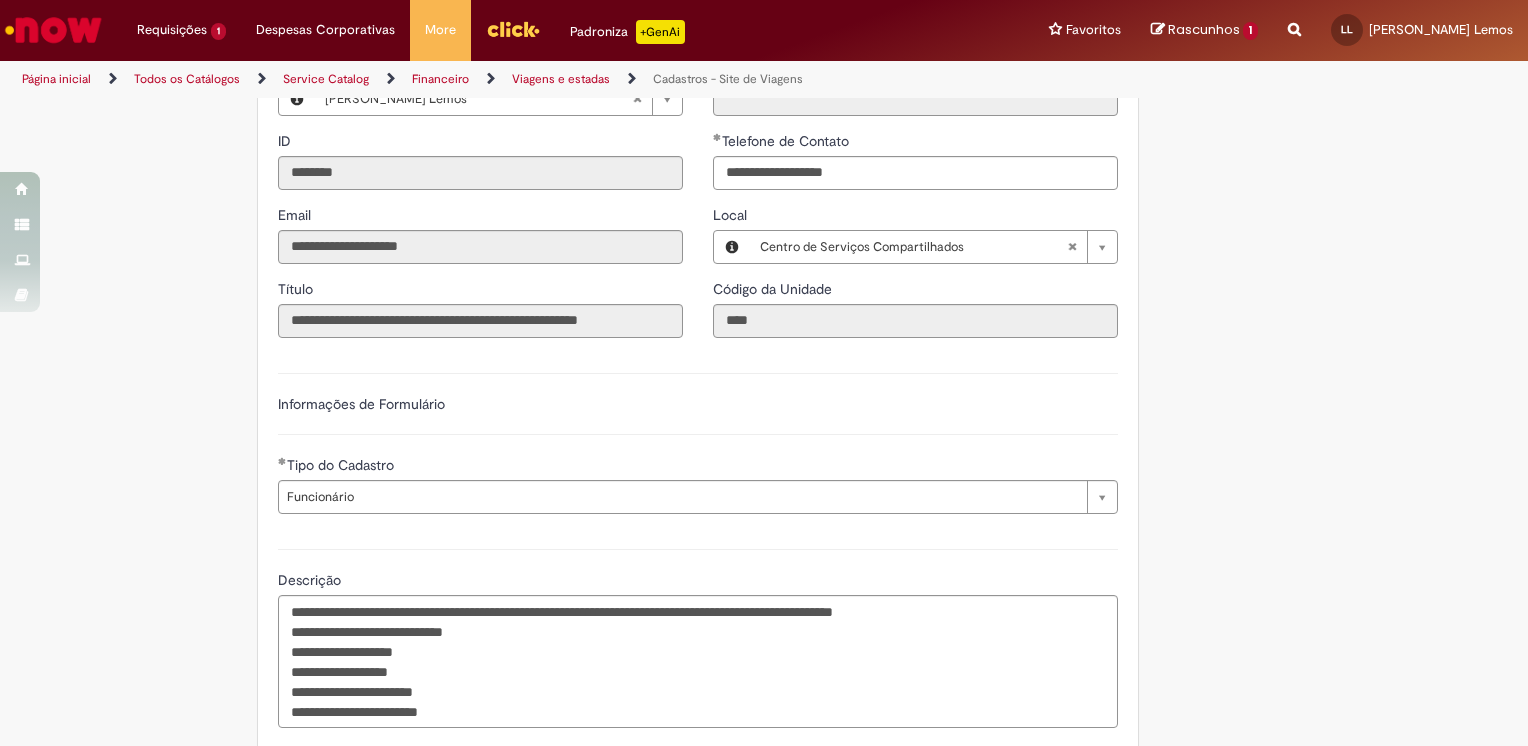 scroll, scrollTop: 540, scrollLeft: 0, axis: vertical 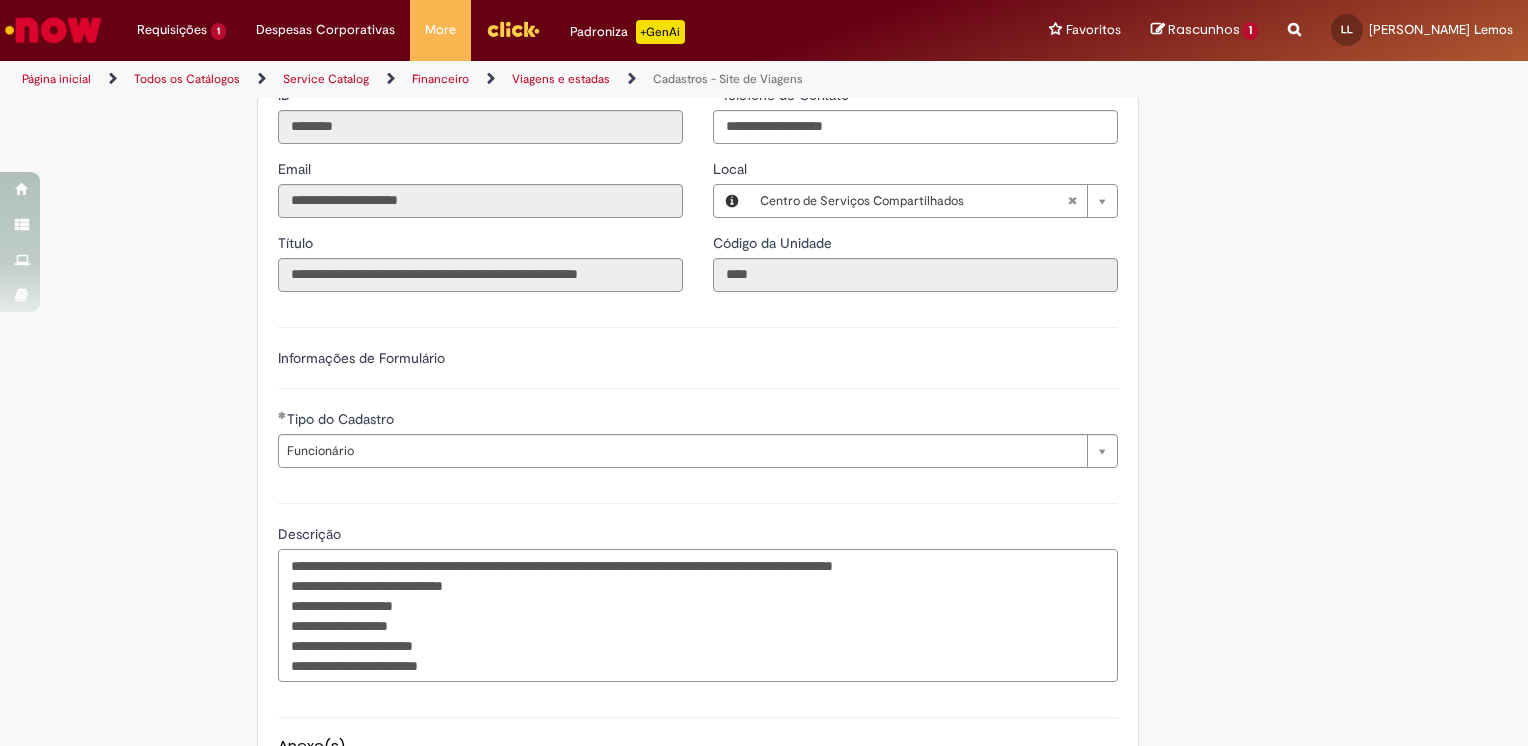drag, startPoint x: 956, startPoint y: 581, endPoint x: 1123, endPoint y: 556, distance: 168.86089 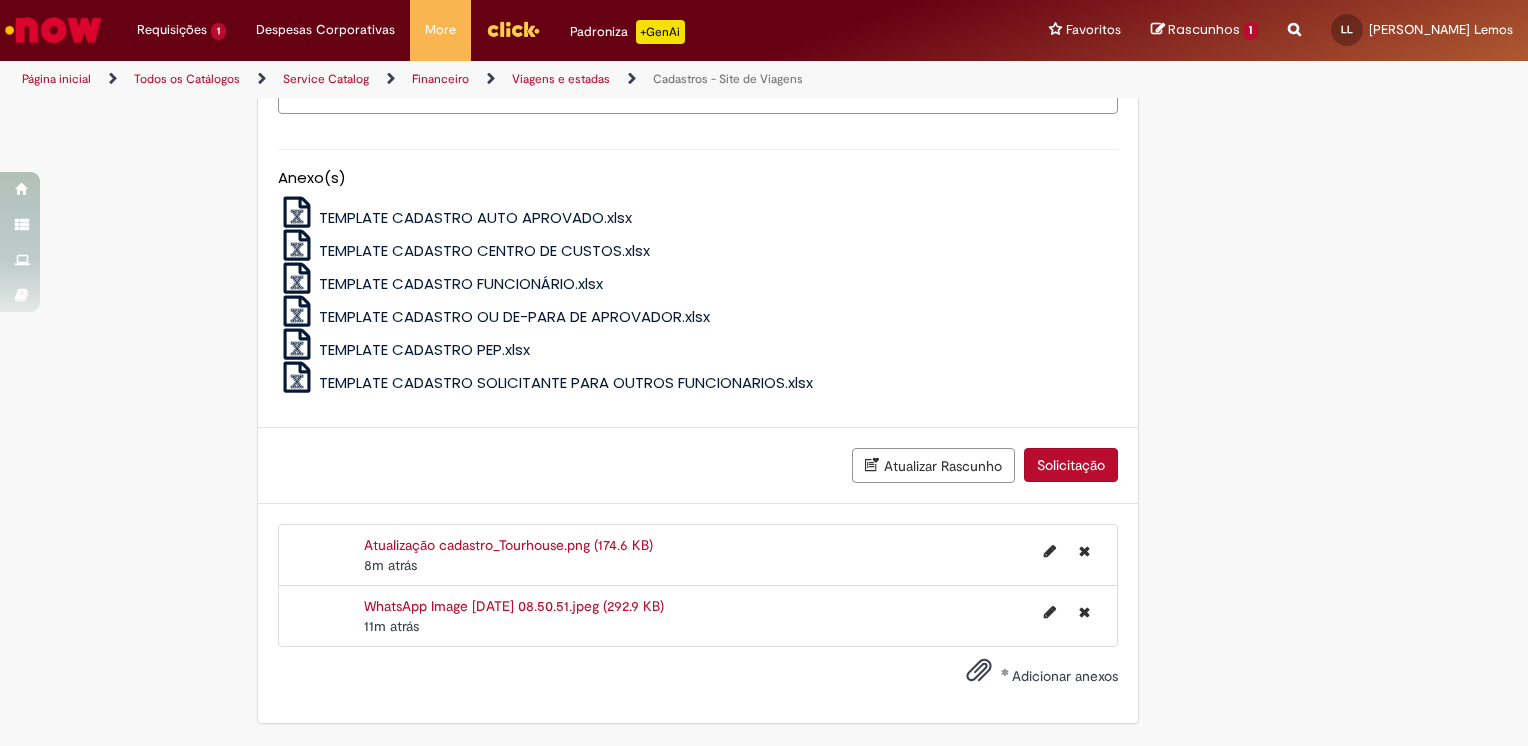 scroll, scrollTop: 1160, scrollLeft: 0, axis: vertical 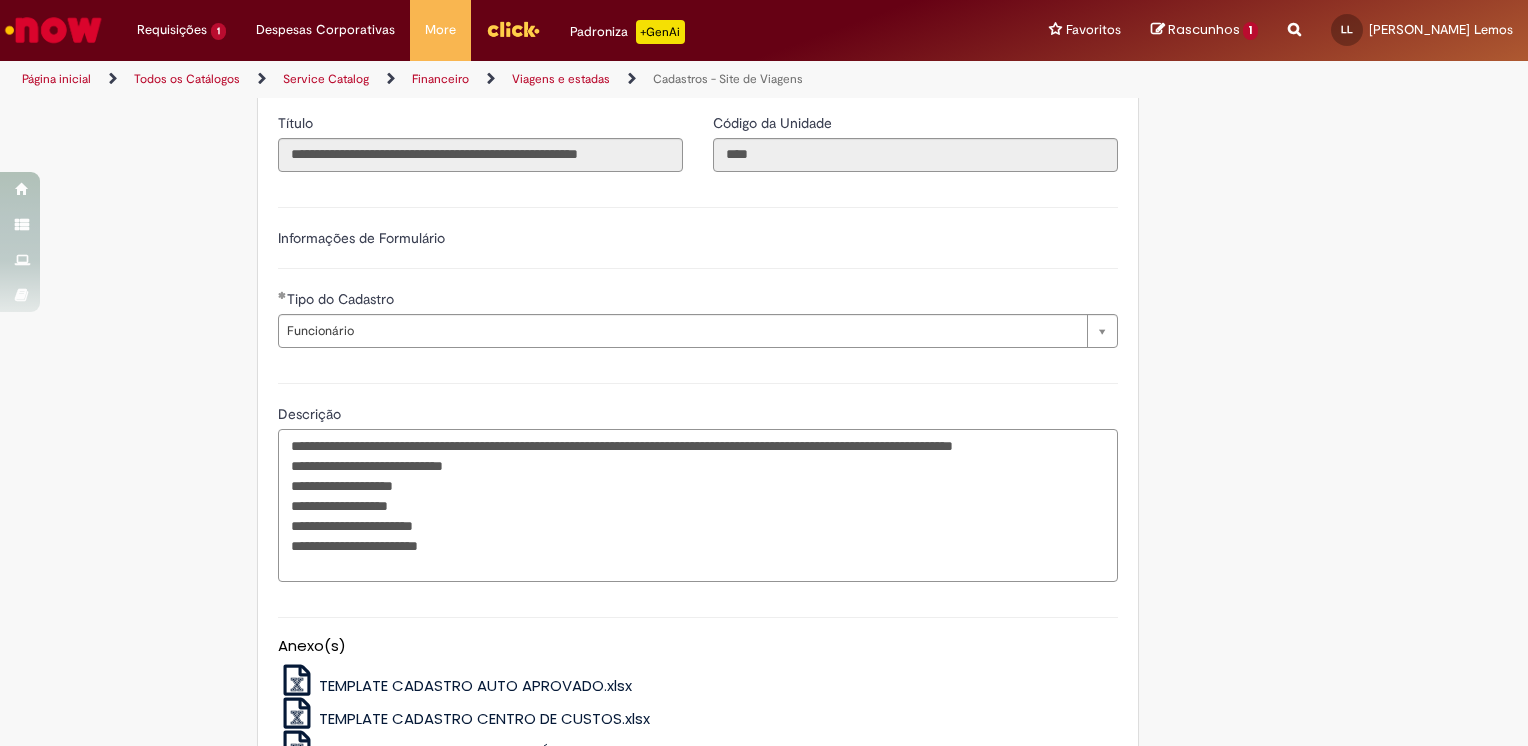 drag, startPoint x: 384, startPoint y: 564, endPoint x: 269, endPoint y: 498, distance: 132.59337 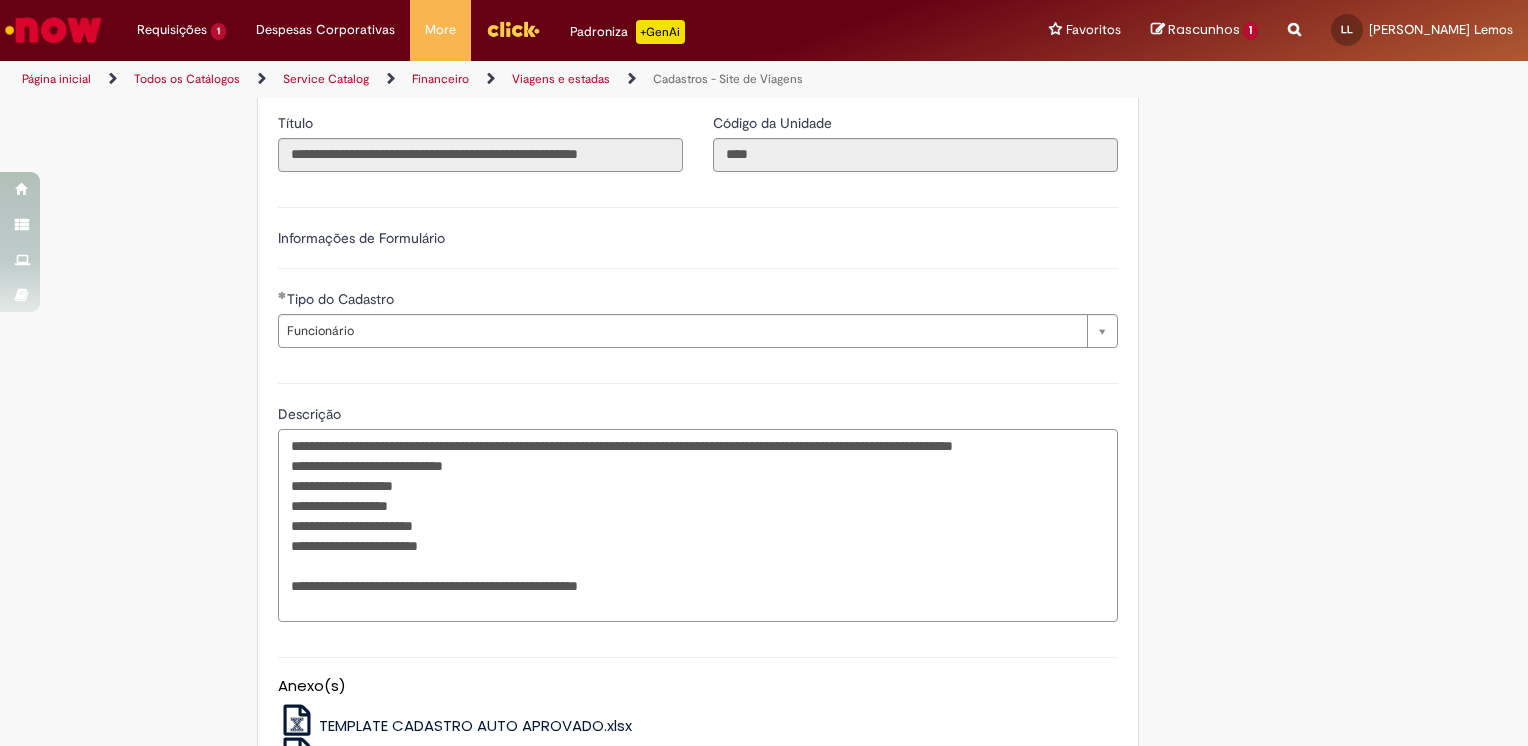 drag, startPoint x: 653, startPoint y: 620, endPoint x: 748, endPoint y: 632, distance: 95.7549 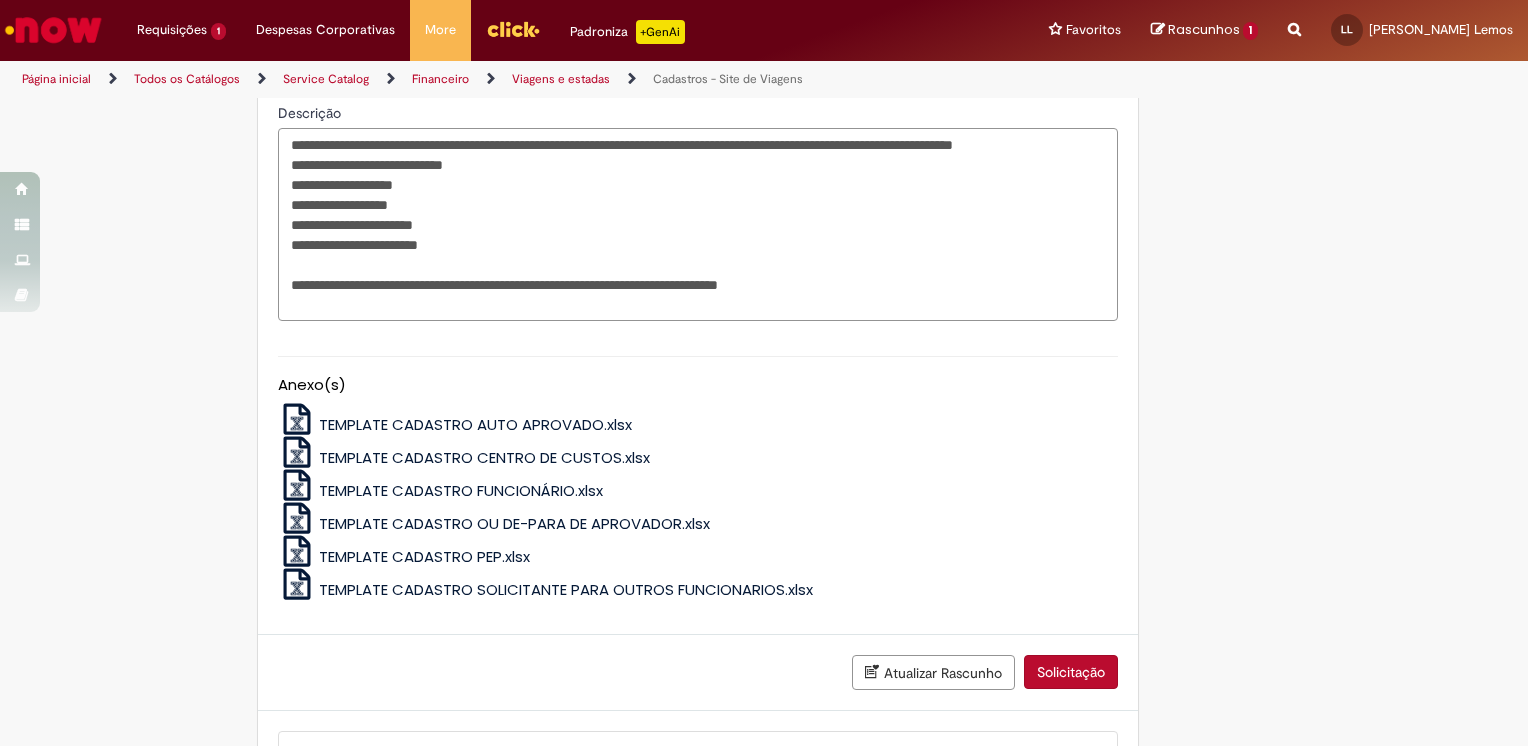 scroll, scrollTop: 800, scrollLeft: 0, axis: vertical 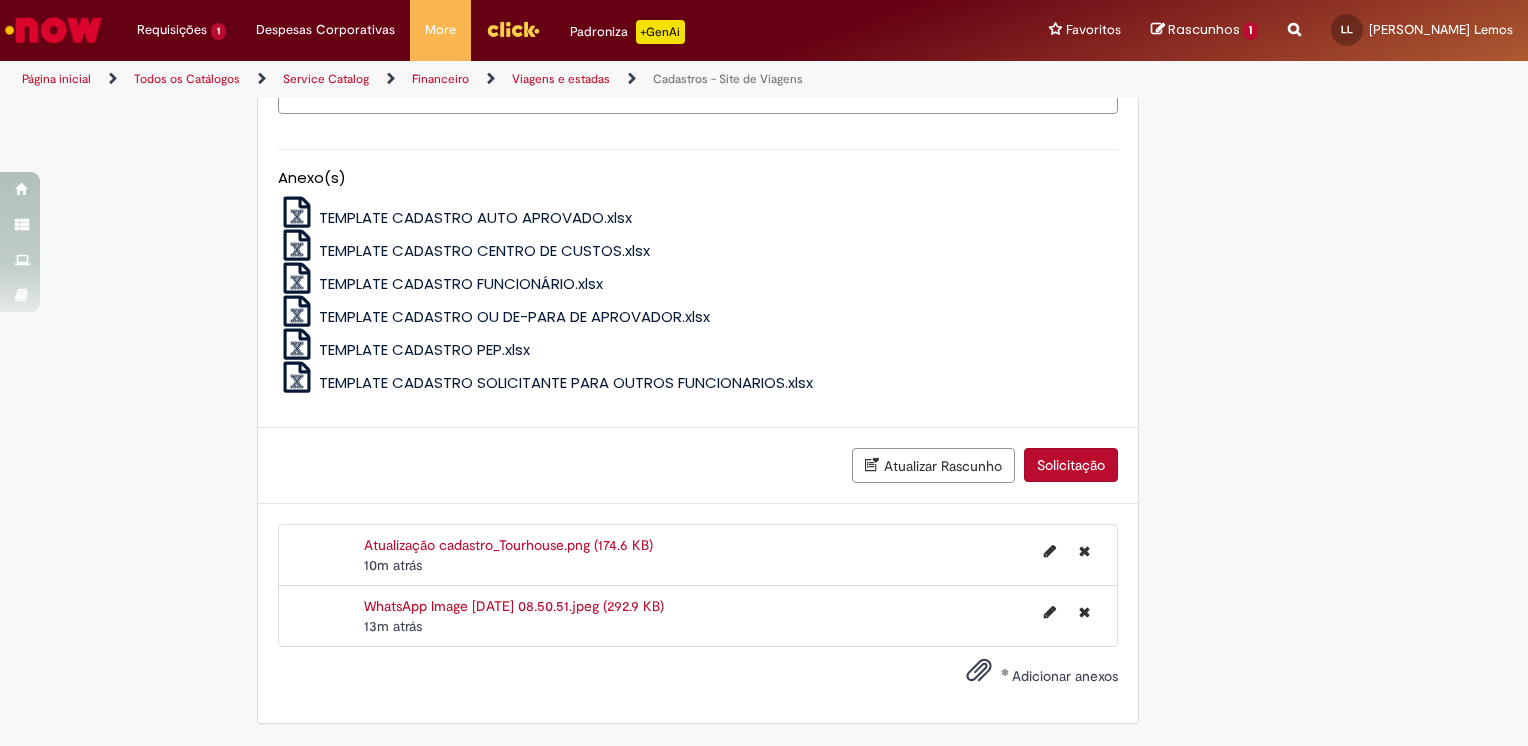 click on "Atualizar Rascunho" at bounding box center [933, 465] 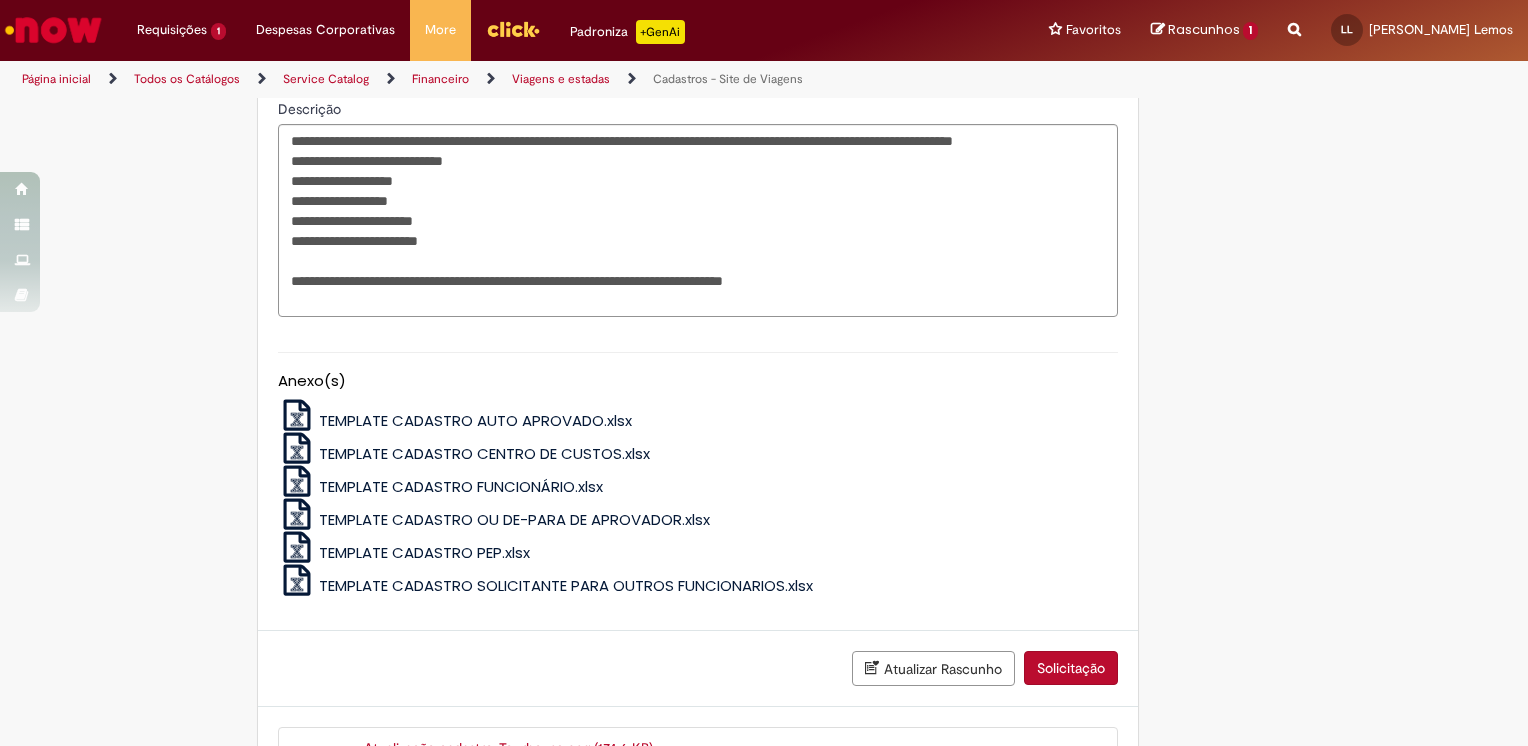 scroll, scrollTop: 1200, scrollLeft: 0, axis: vertical 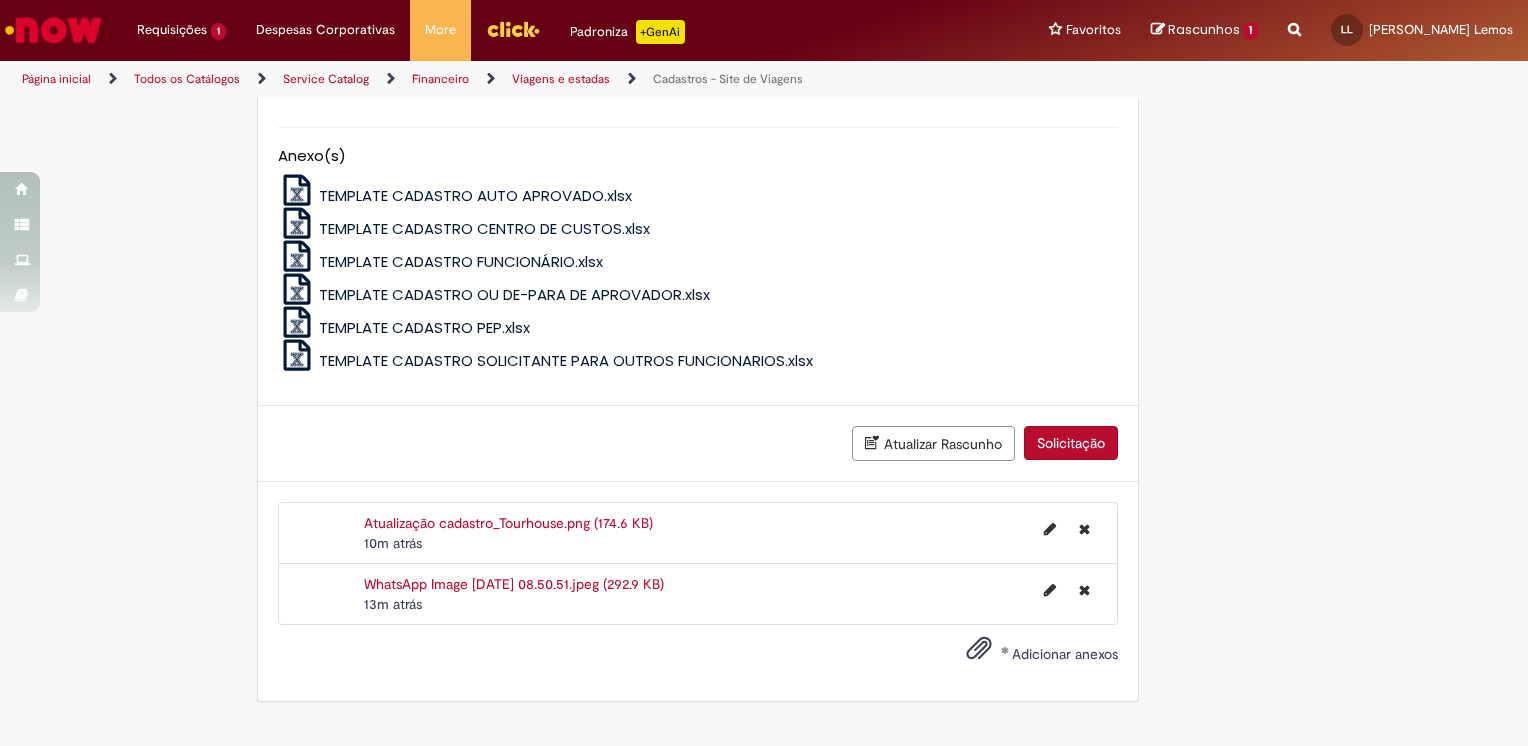 click on "Adicionar anexos" at bounding box center [1065, 654] 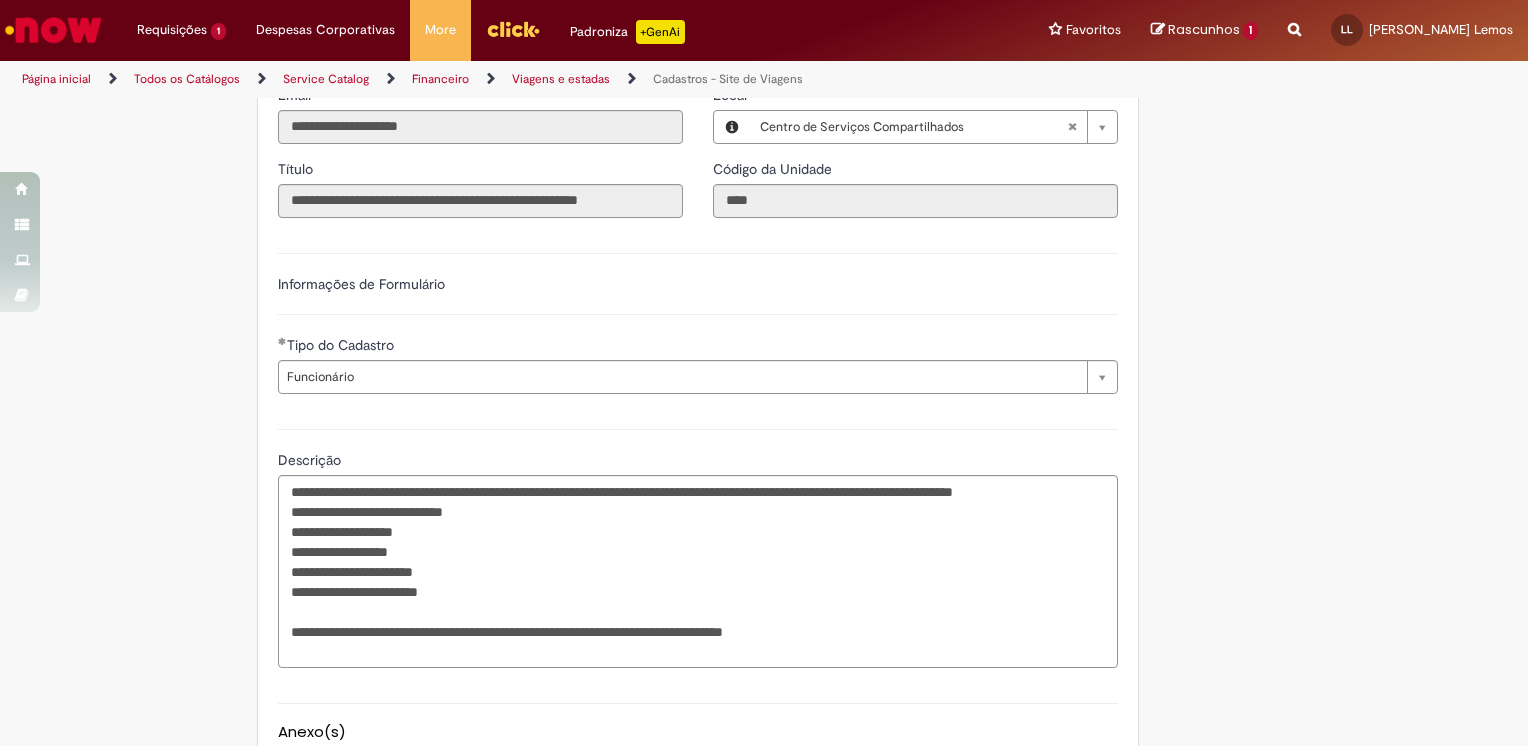 scroll, scrollTop: 661, scrollLeft: 0, axis: vertical 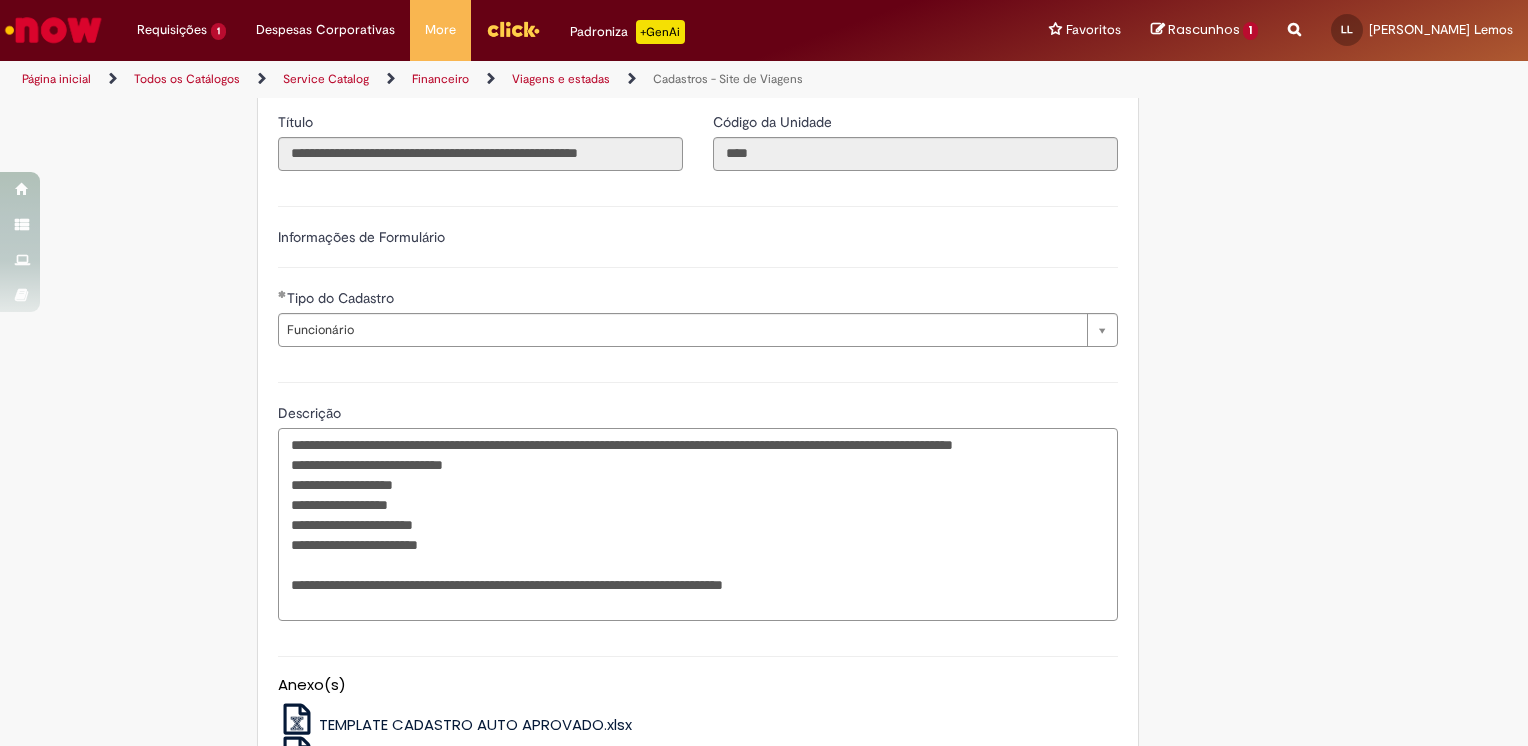 click on "**********" at bounding box center [698, 525] 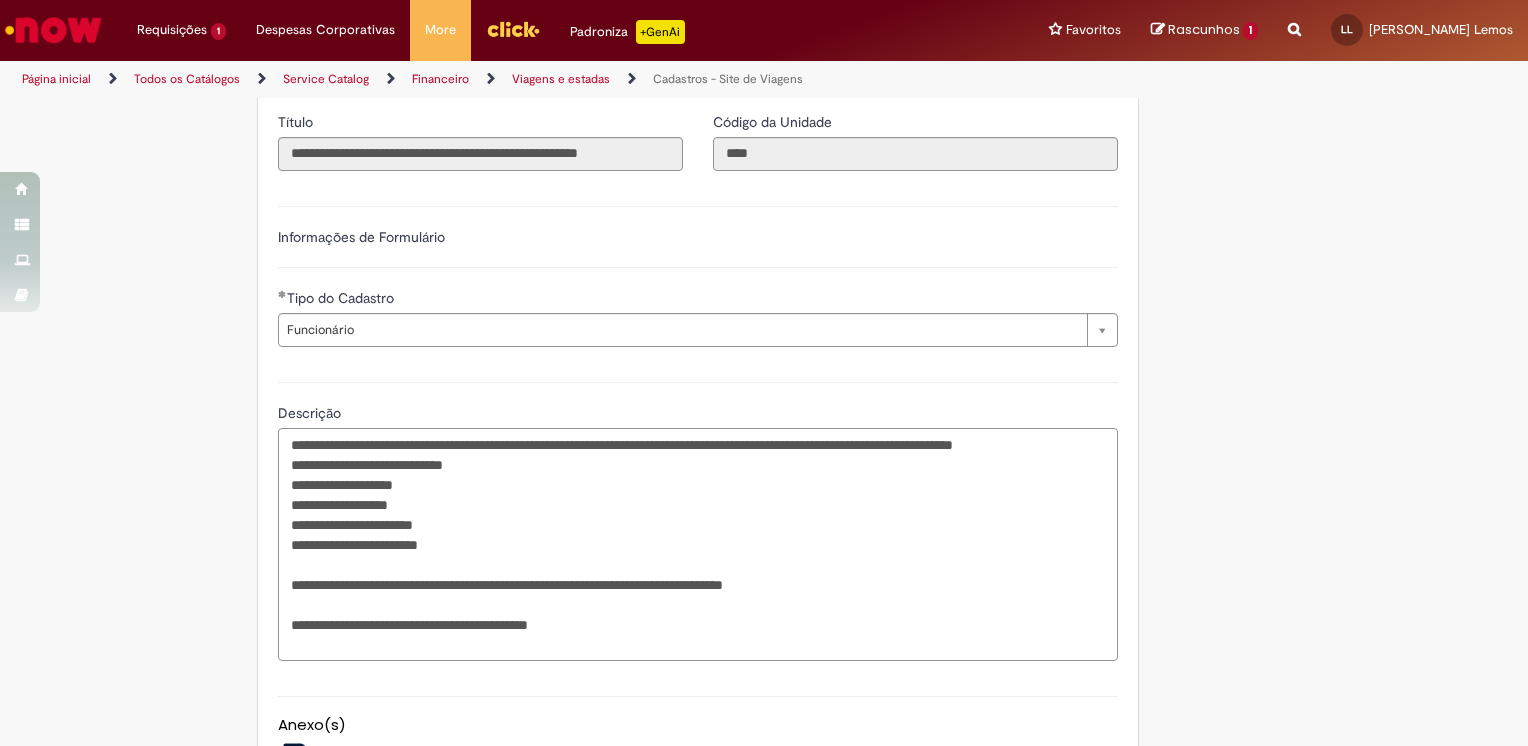 click on "**********" at bounding box center [698, 545] 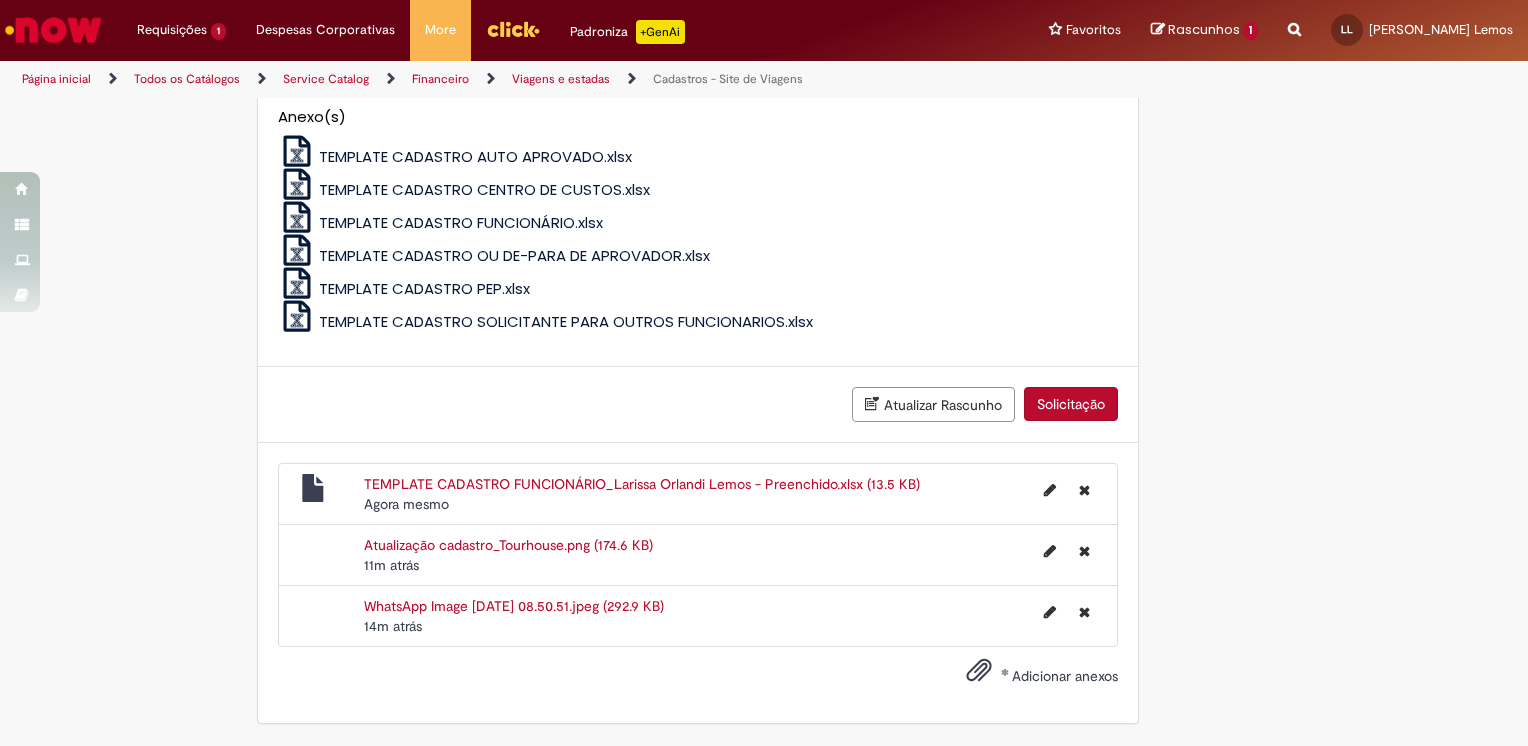 scroll, scrollTop: 1301, scrollLeft: 0, axis: vertical 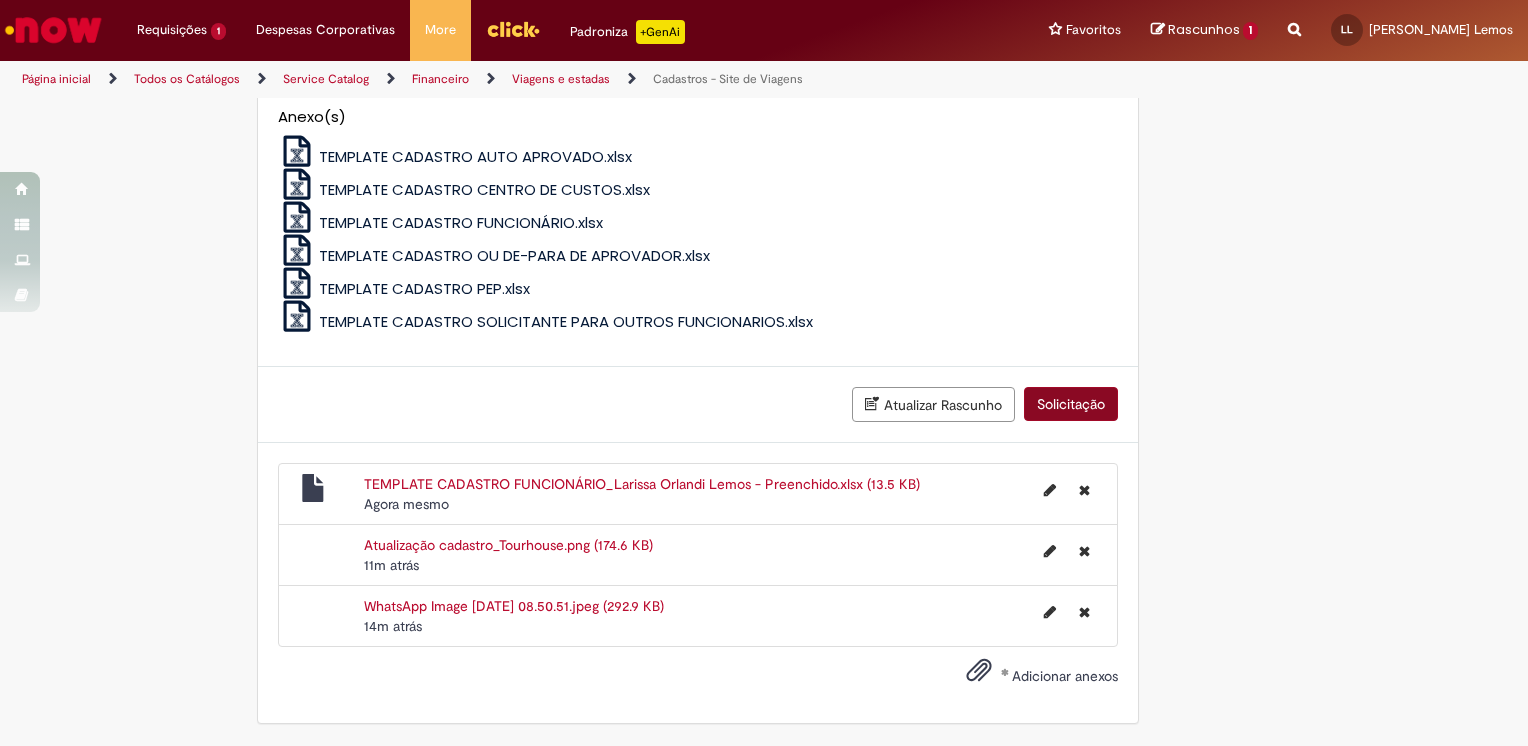 type on "**********" 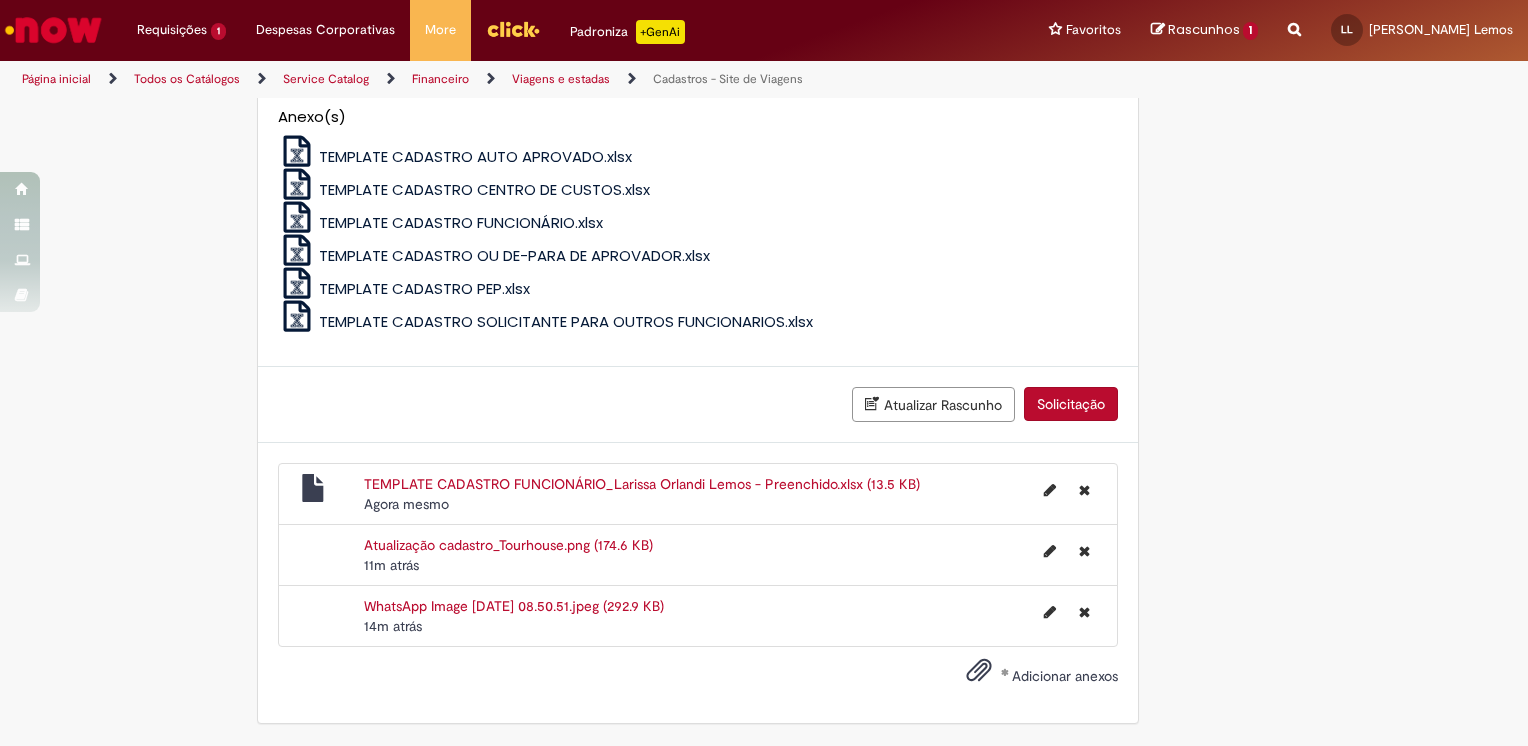 click on "Solicitação" at bounding box center (1071, 404) 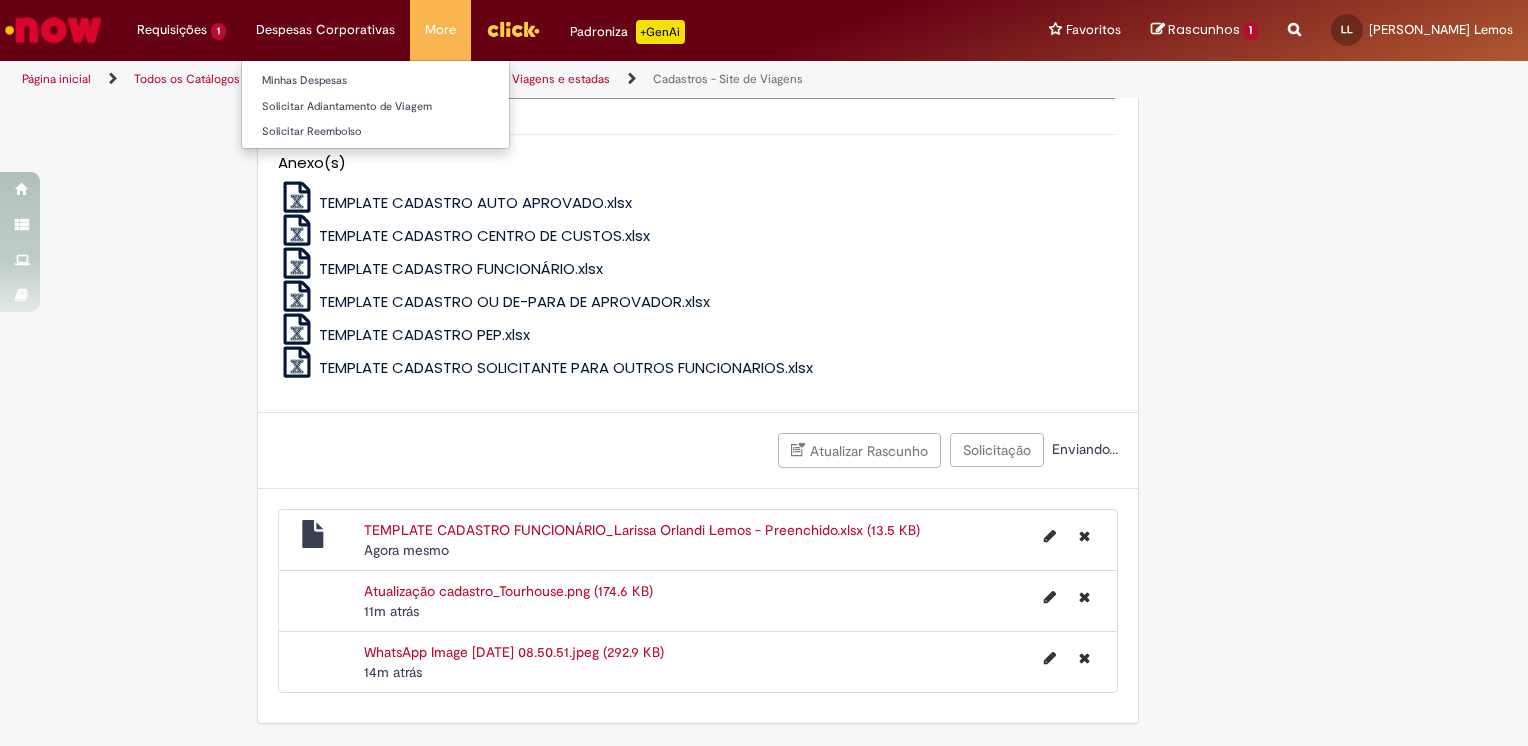 scroll, scrollTop: 1256, scrollLeft: 0, axis: vertical 